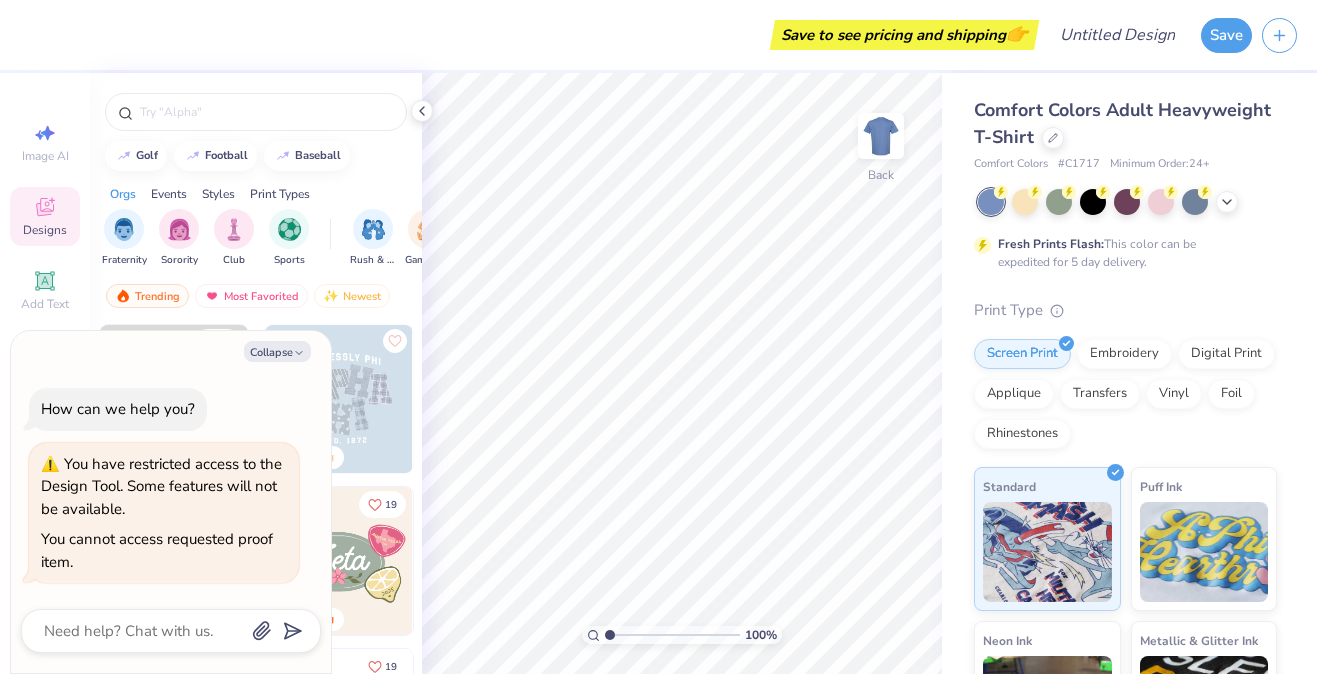 scroll, scrollTop: 0, scrollLeft: 0, axis: both 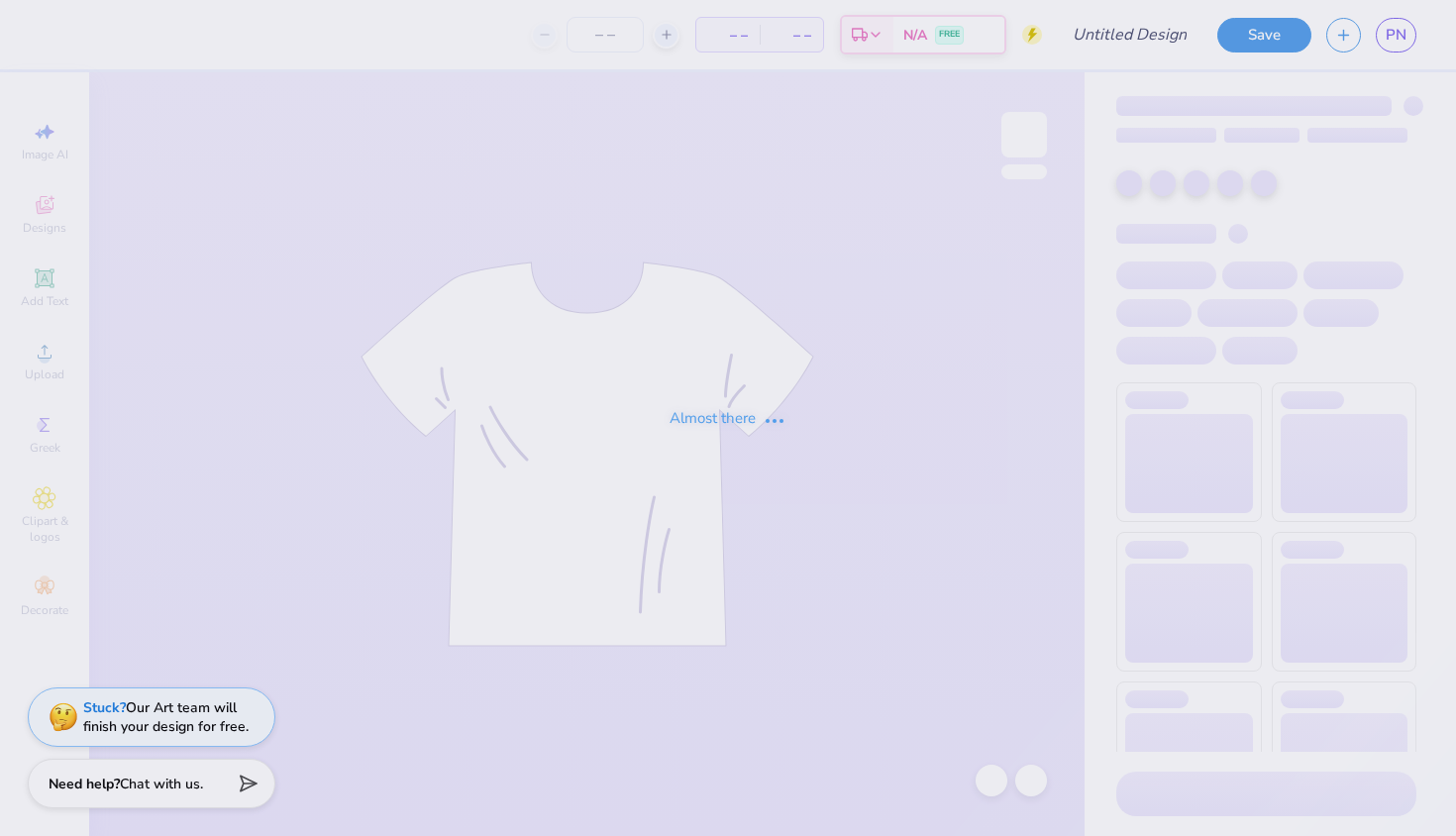 type on "Delta Bear Sweatshirt" 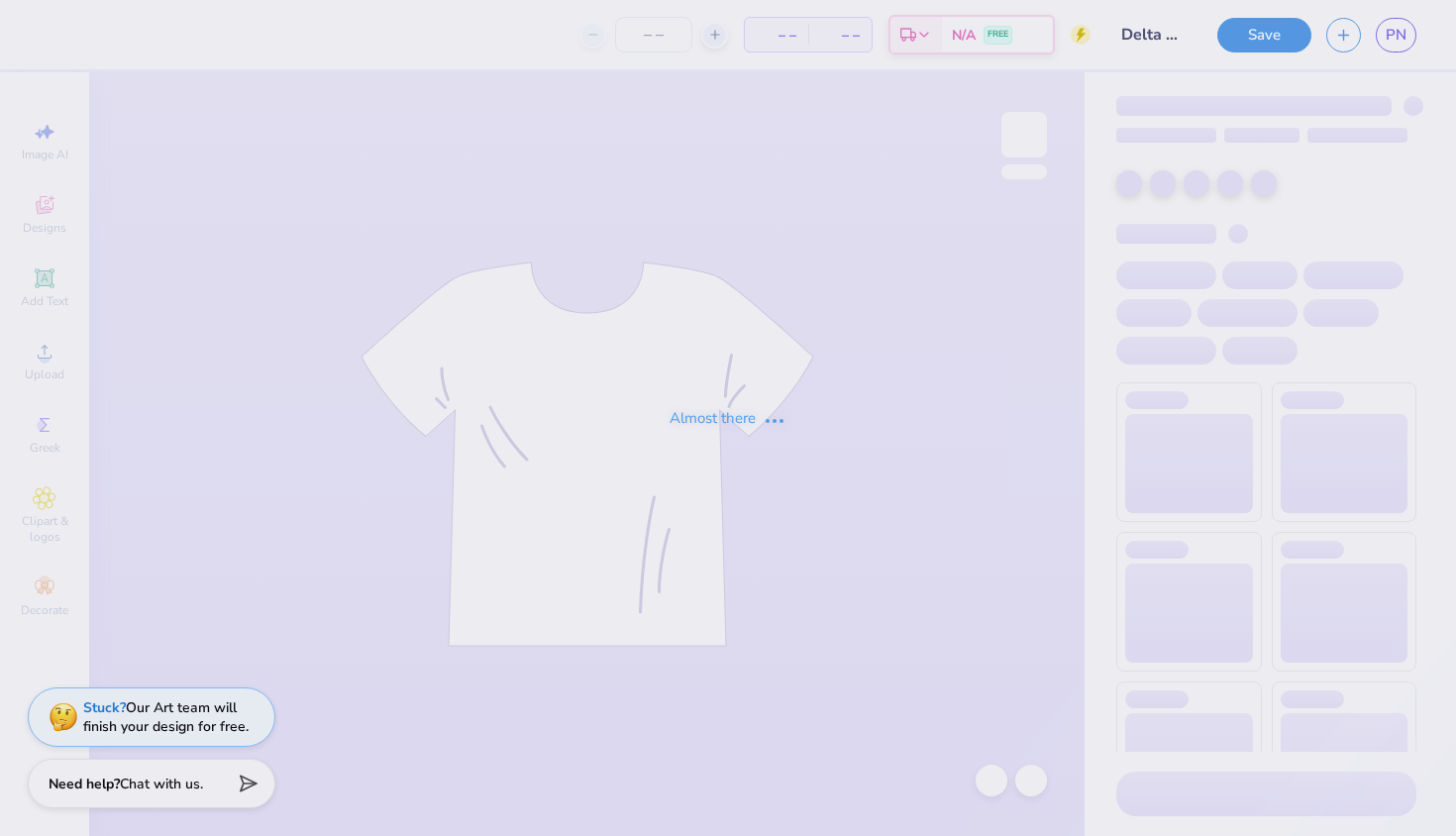 type on "25" 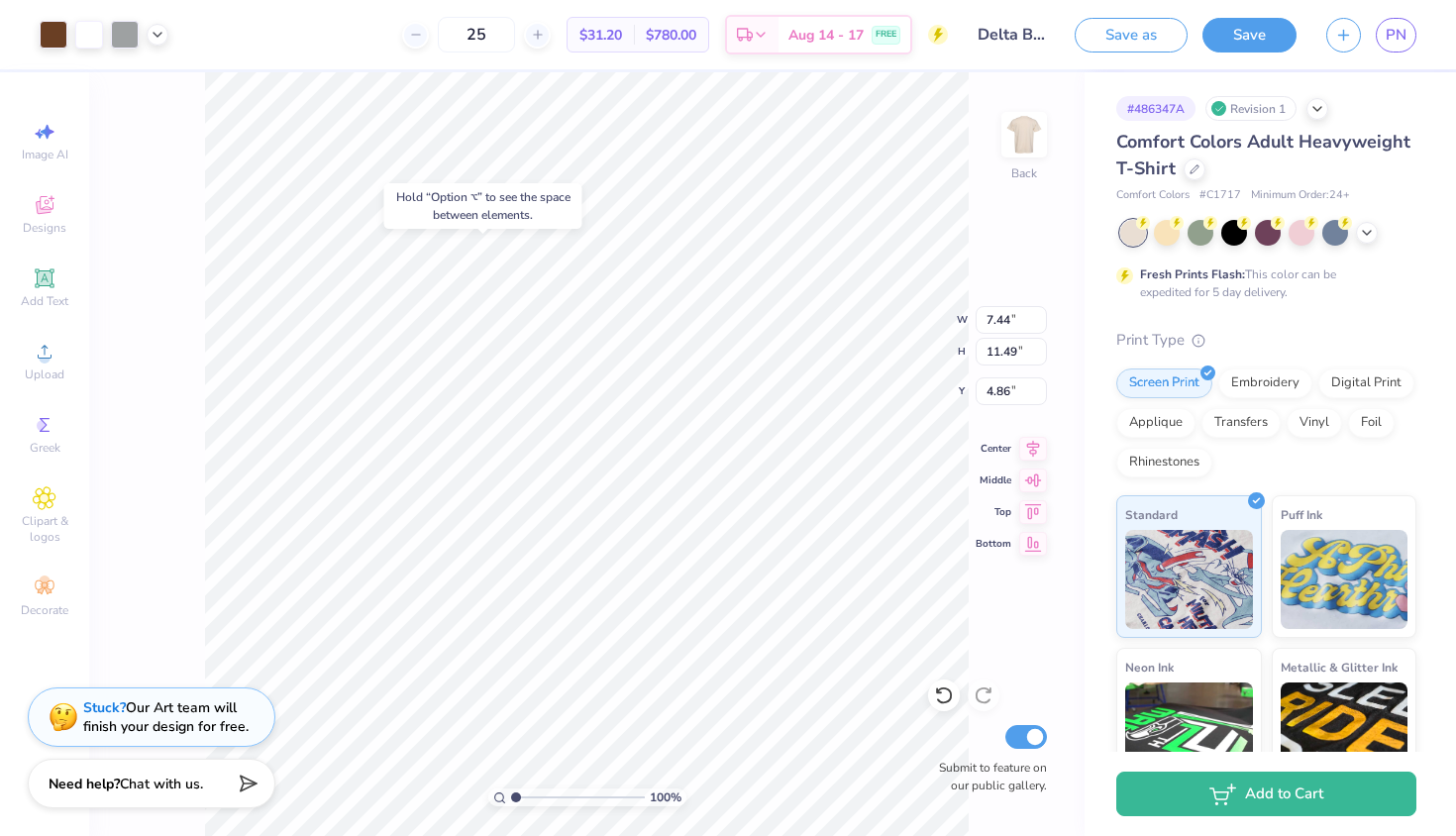 type on "3.28" 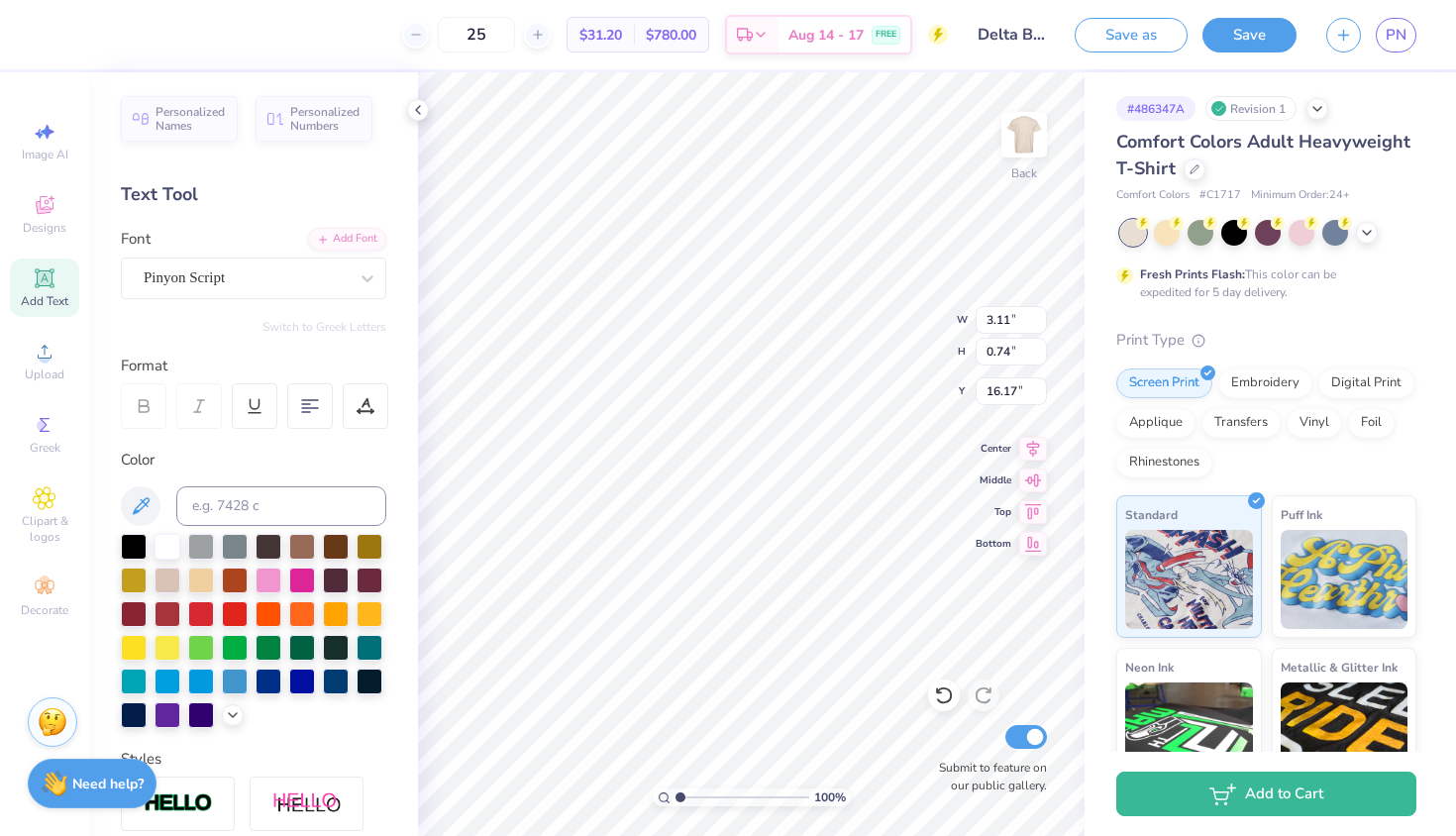 type on "14.78" 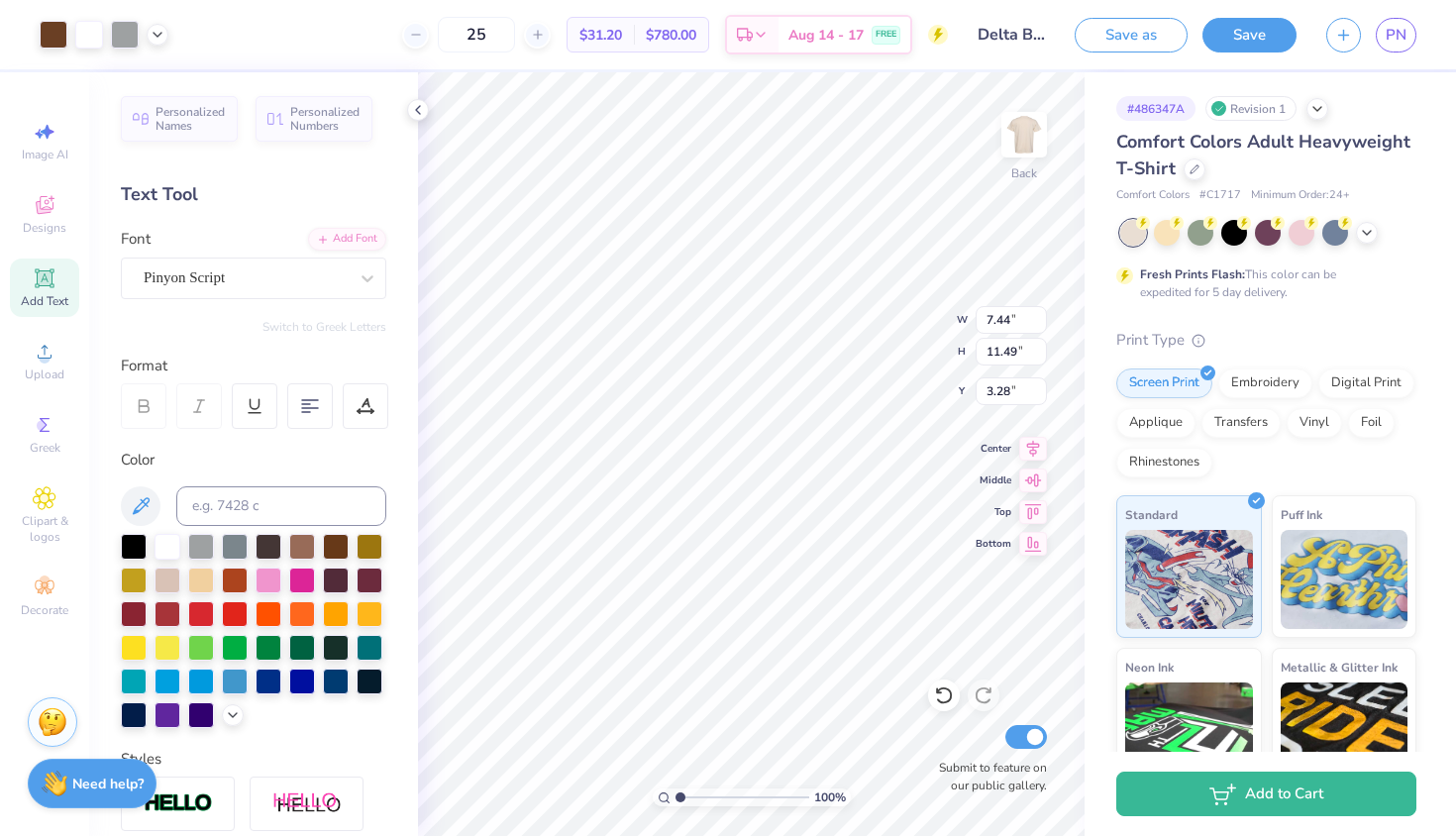 type on "7.08" 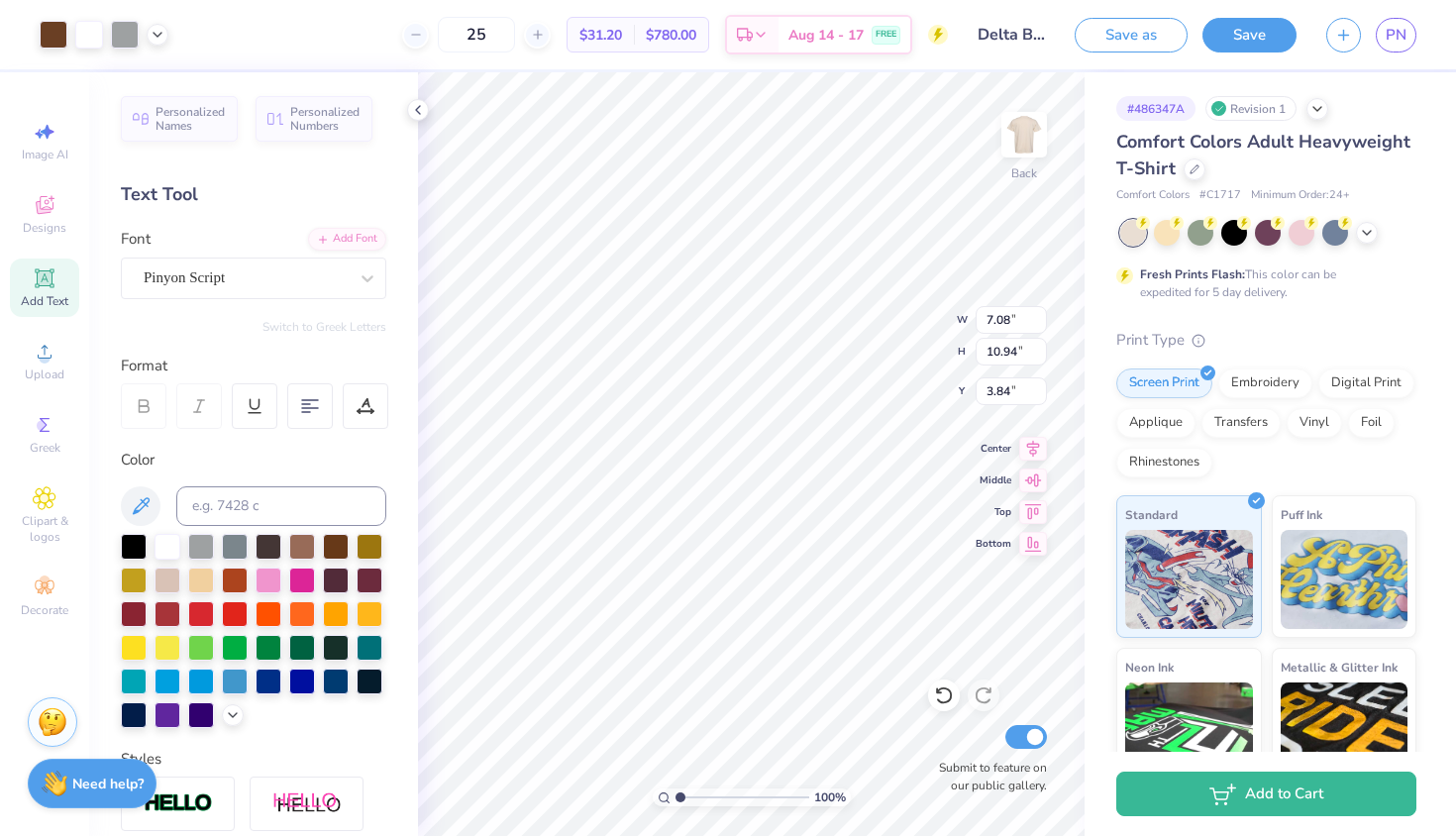 type on "3.48" 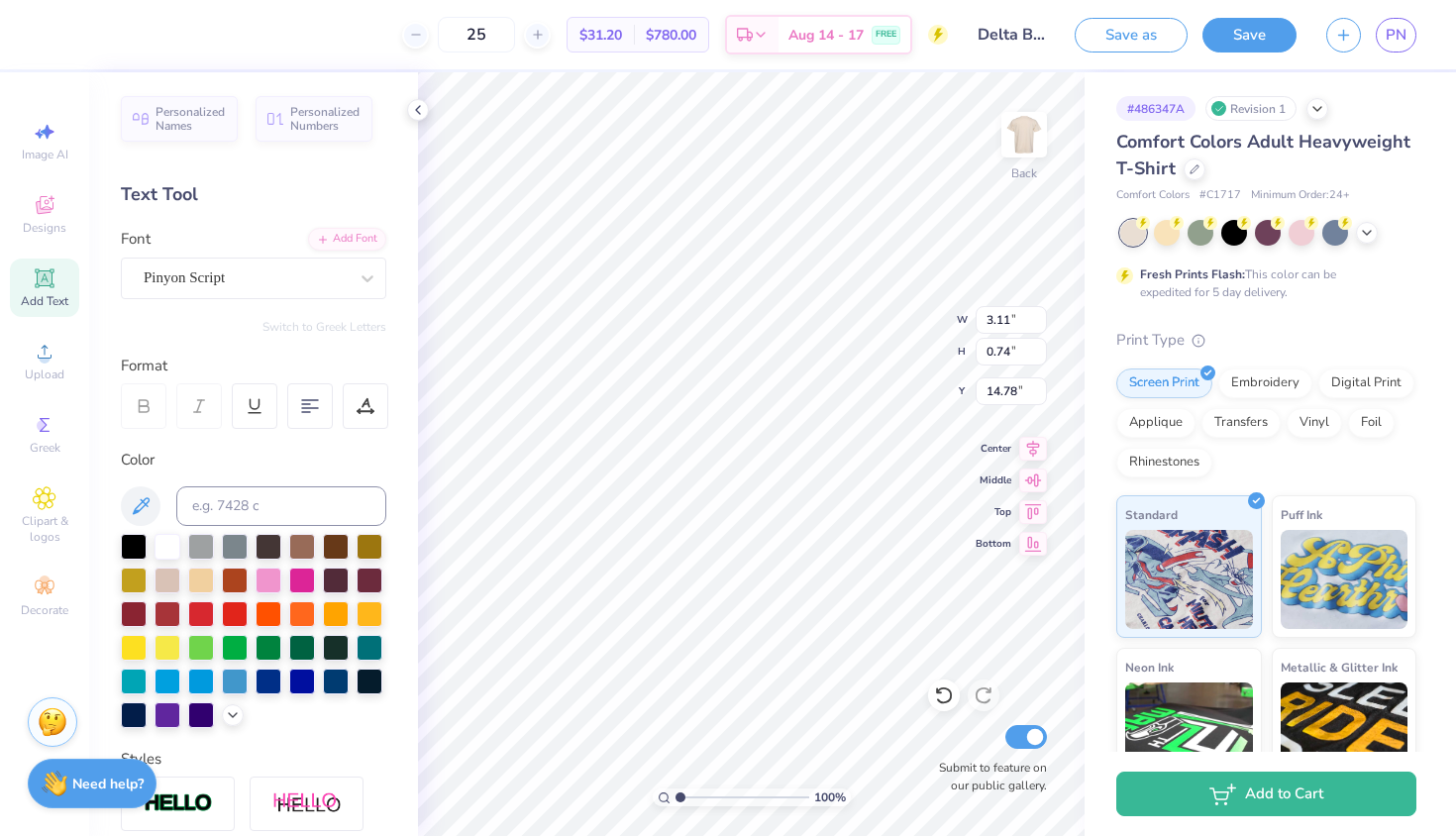 type on "14.42" 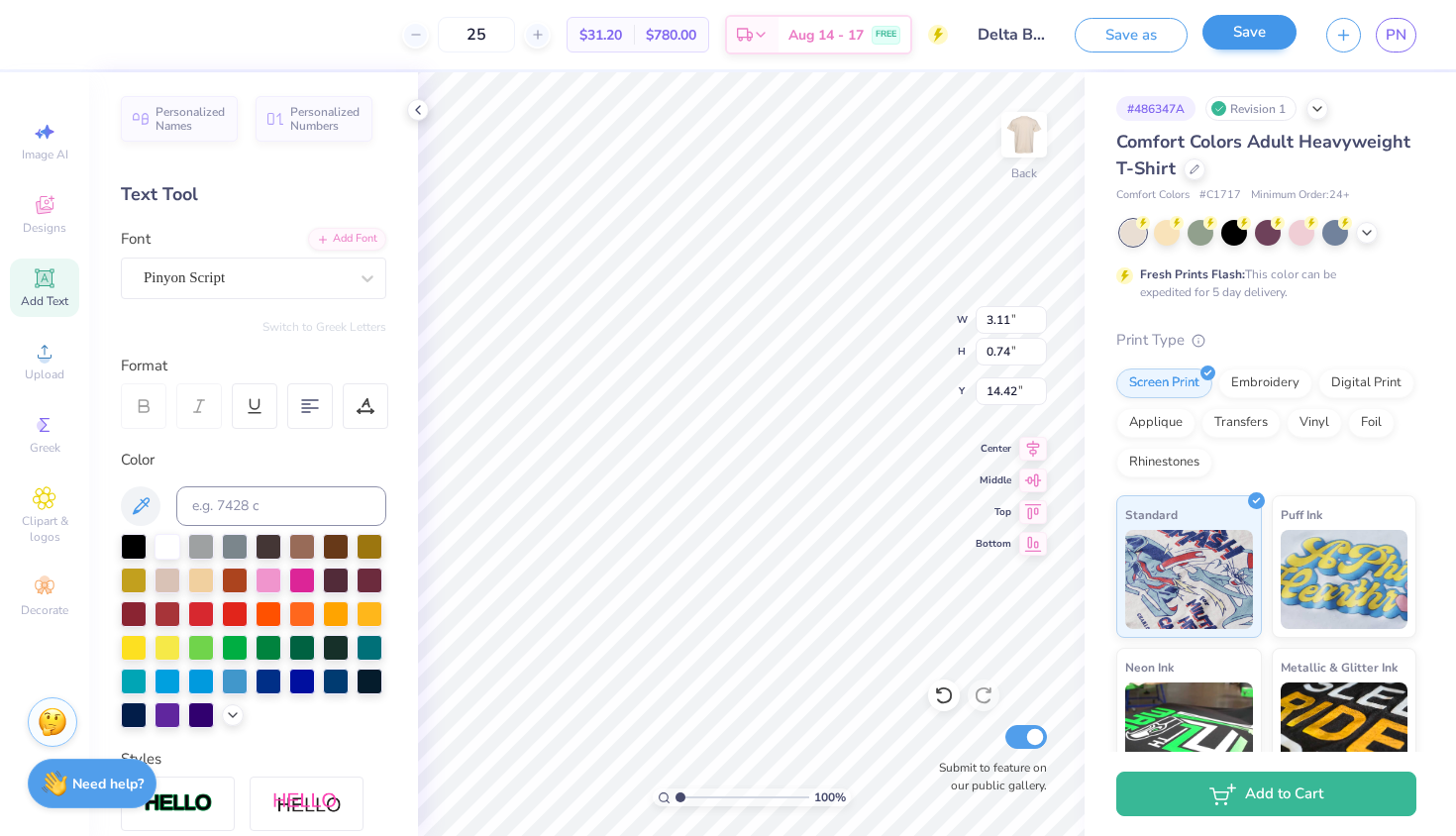 click on "Save" at bounding box center (1249, 32) 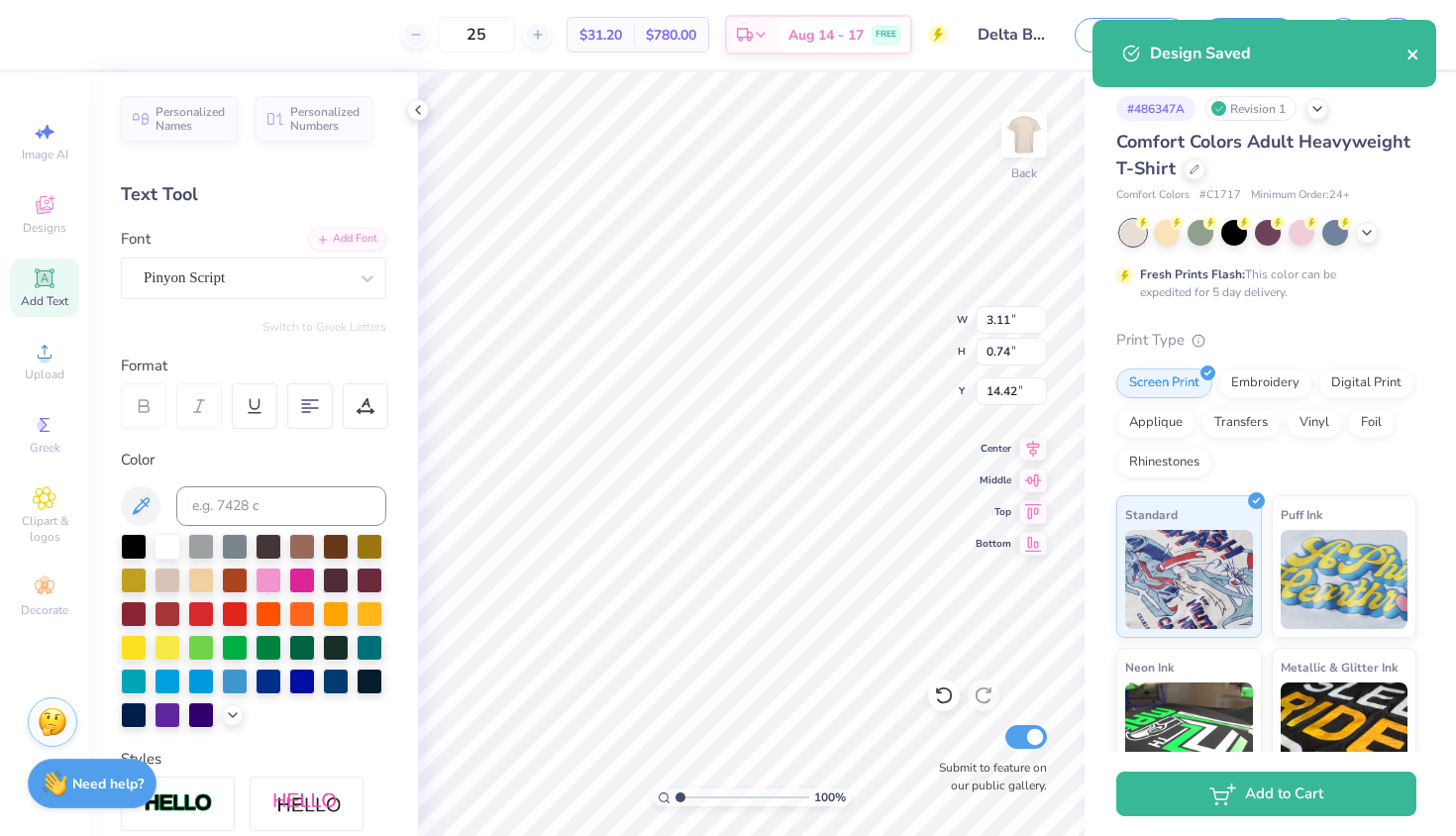 click 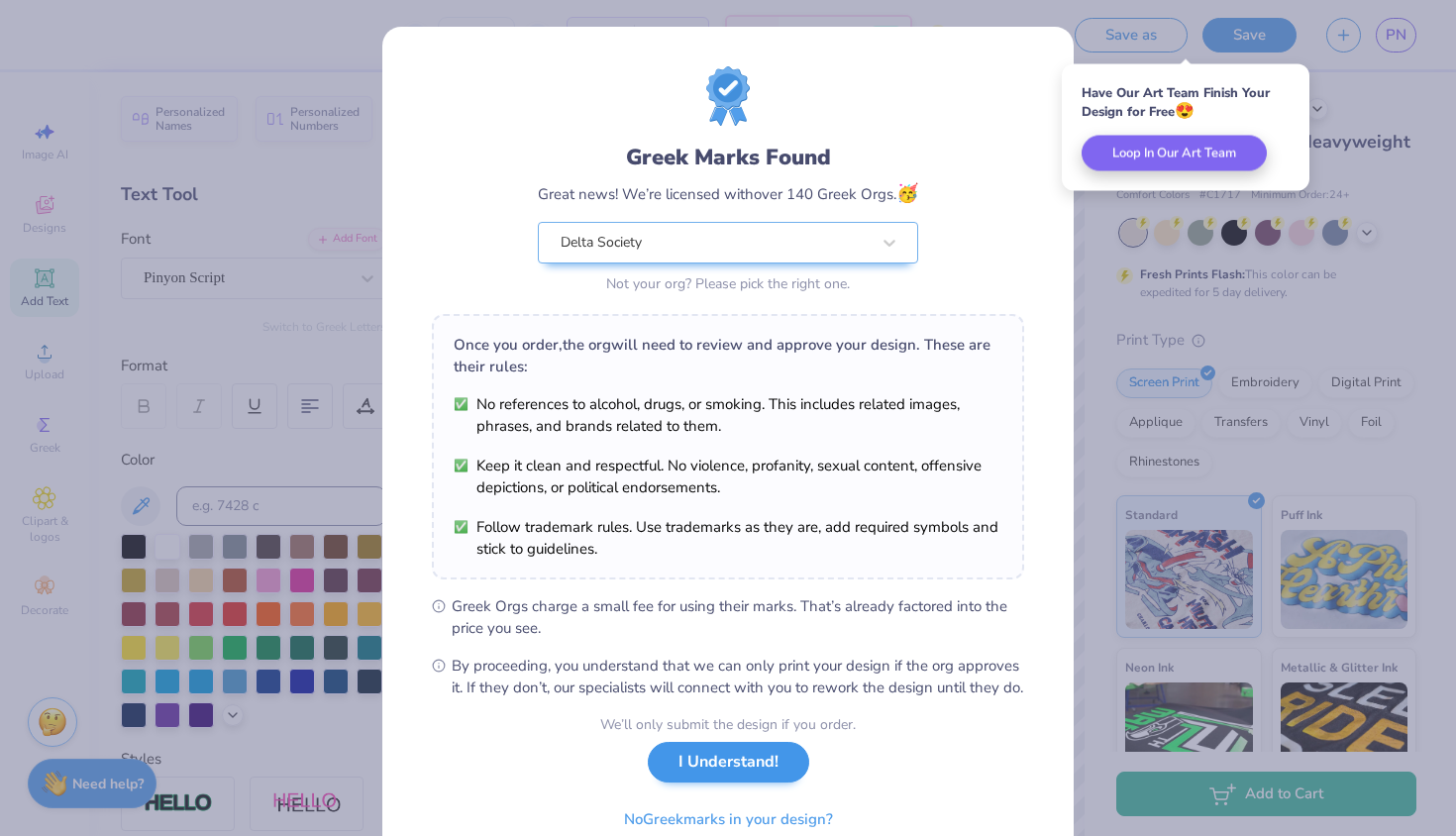 click on "I Understand!" at bounding box center (728, 762) 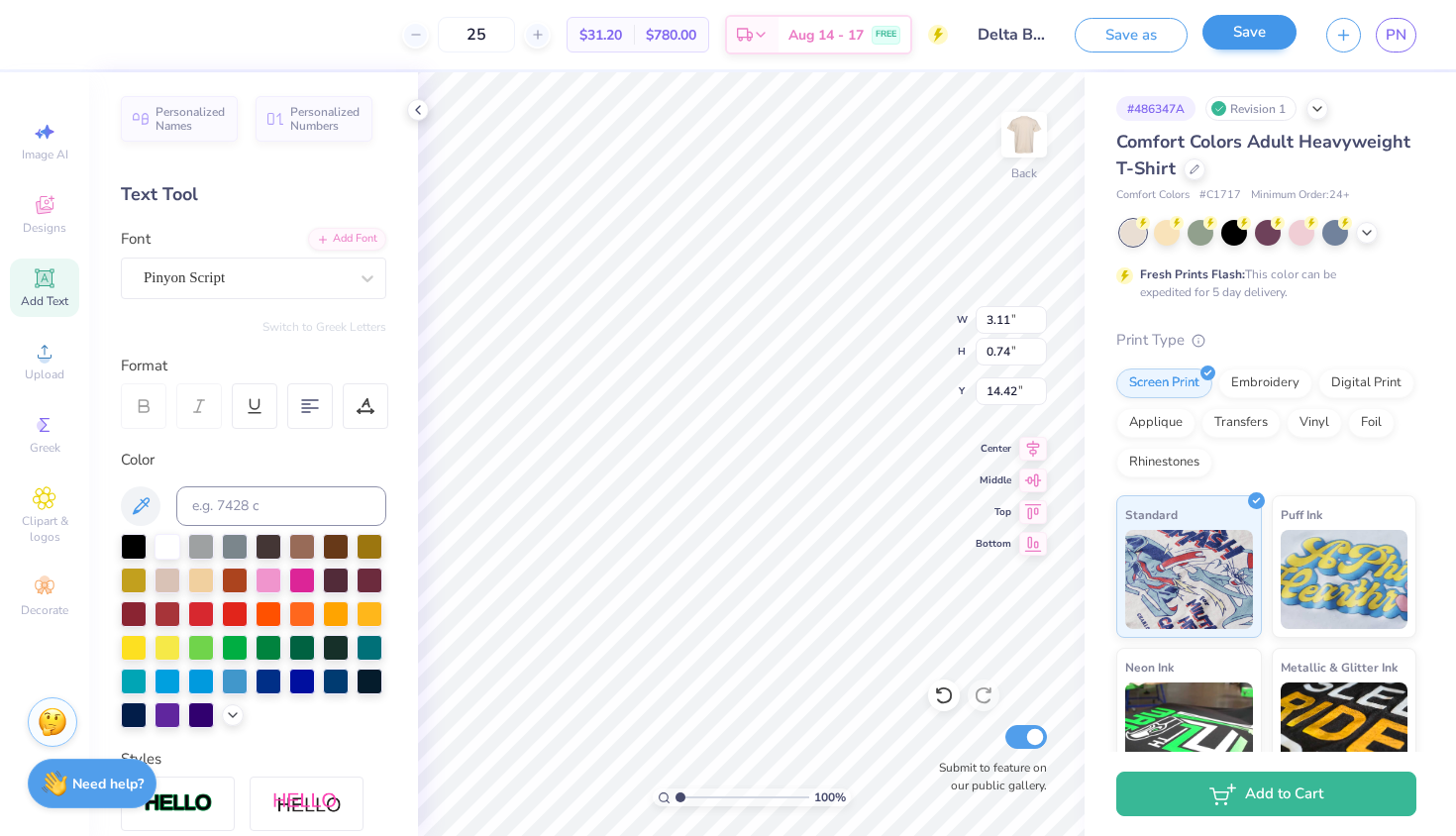 click on "Save" at bounding box center (1249, 32) 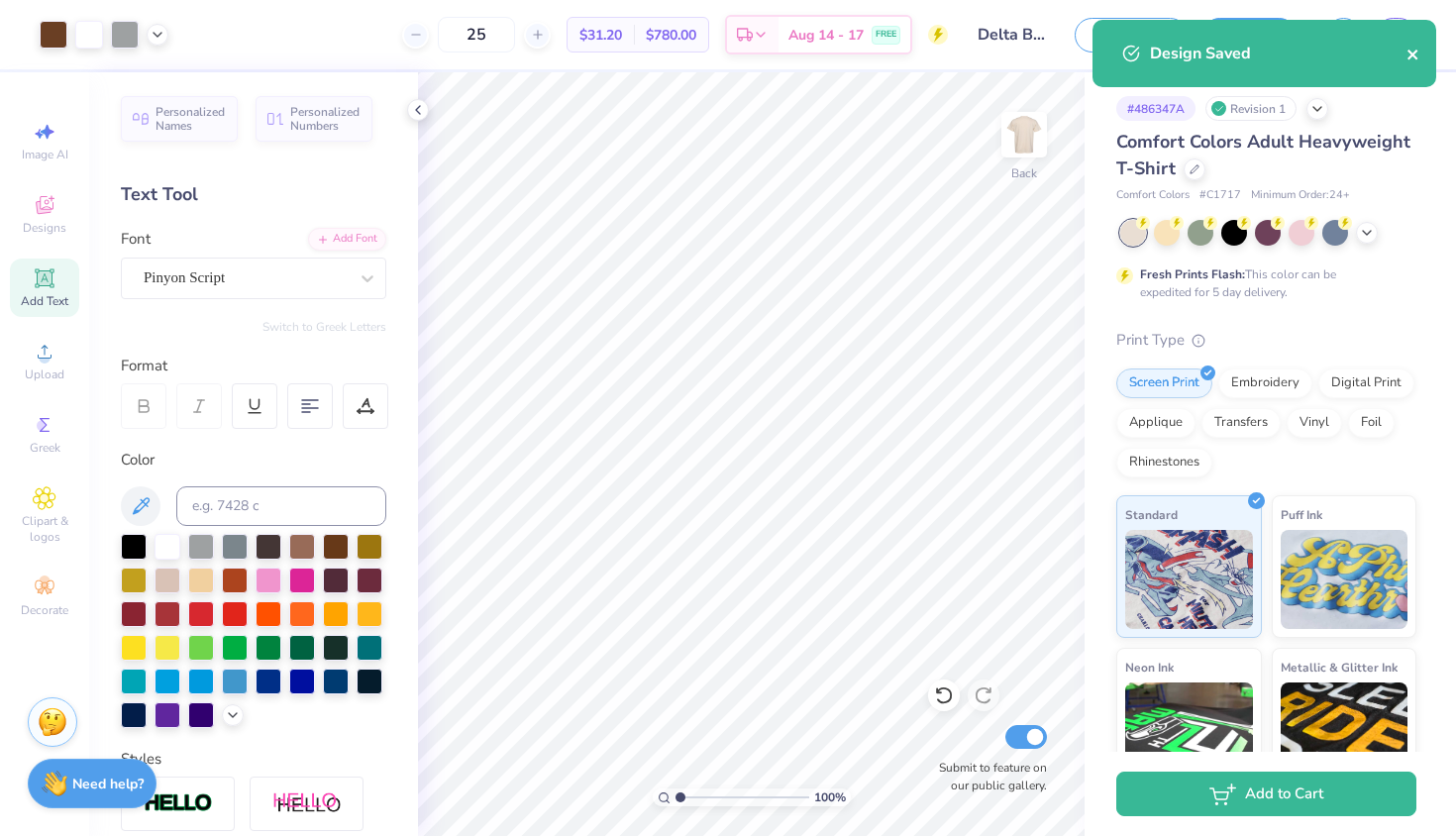 click 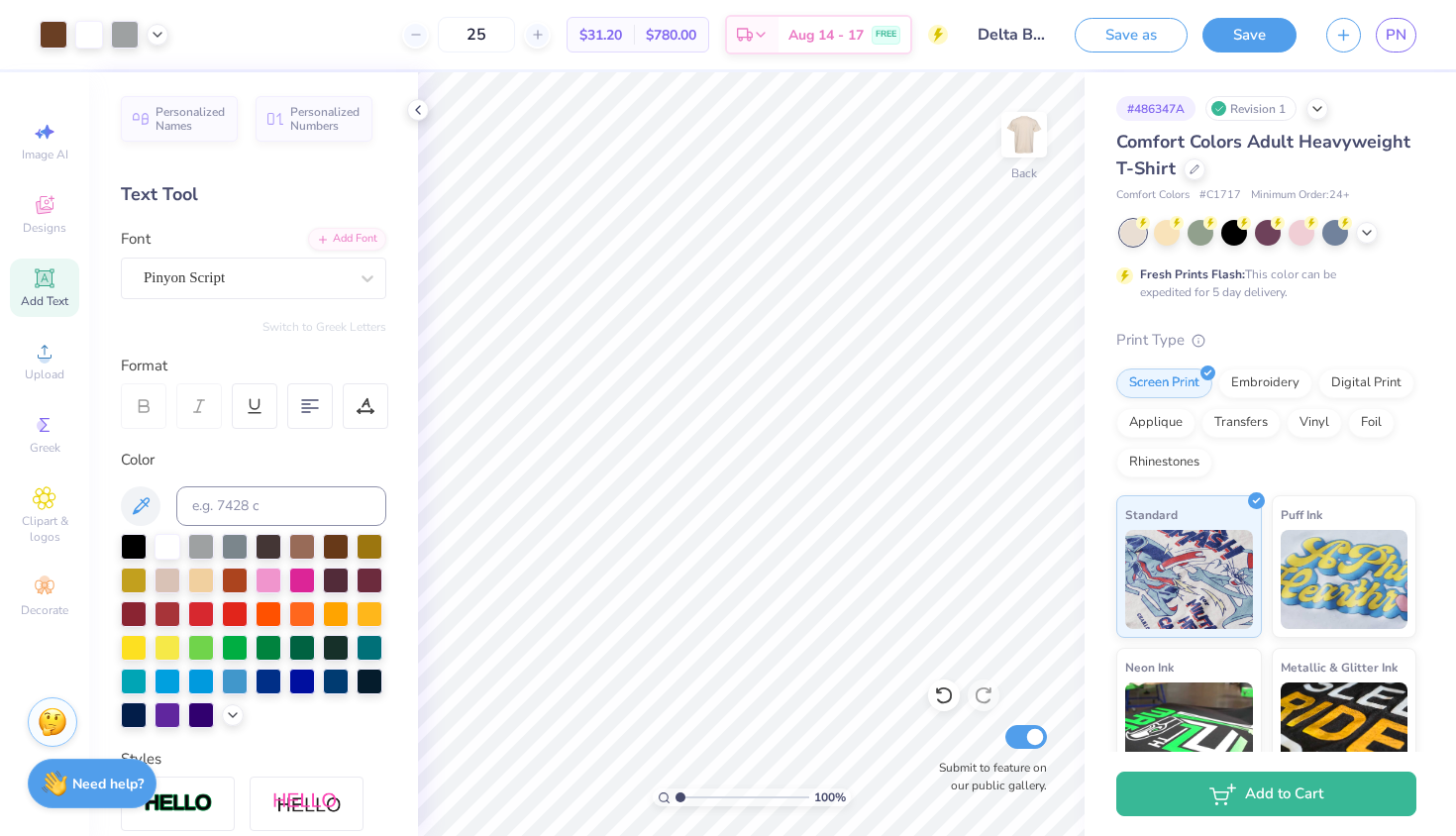 click on "Design Saved" at bounding box center (1264, 60) 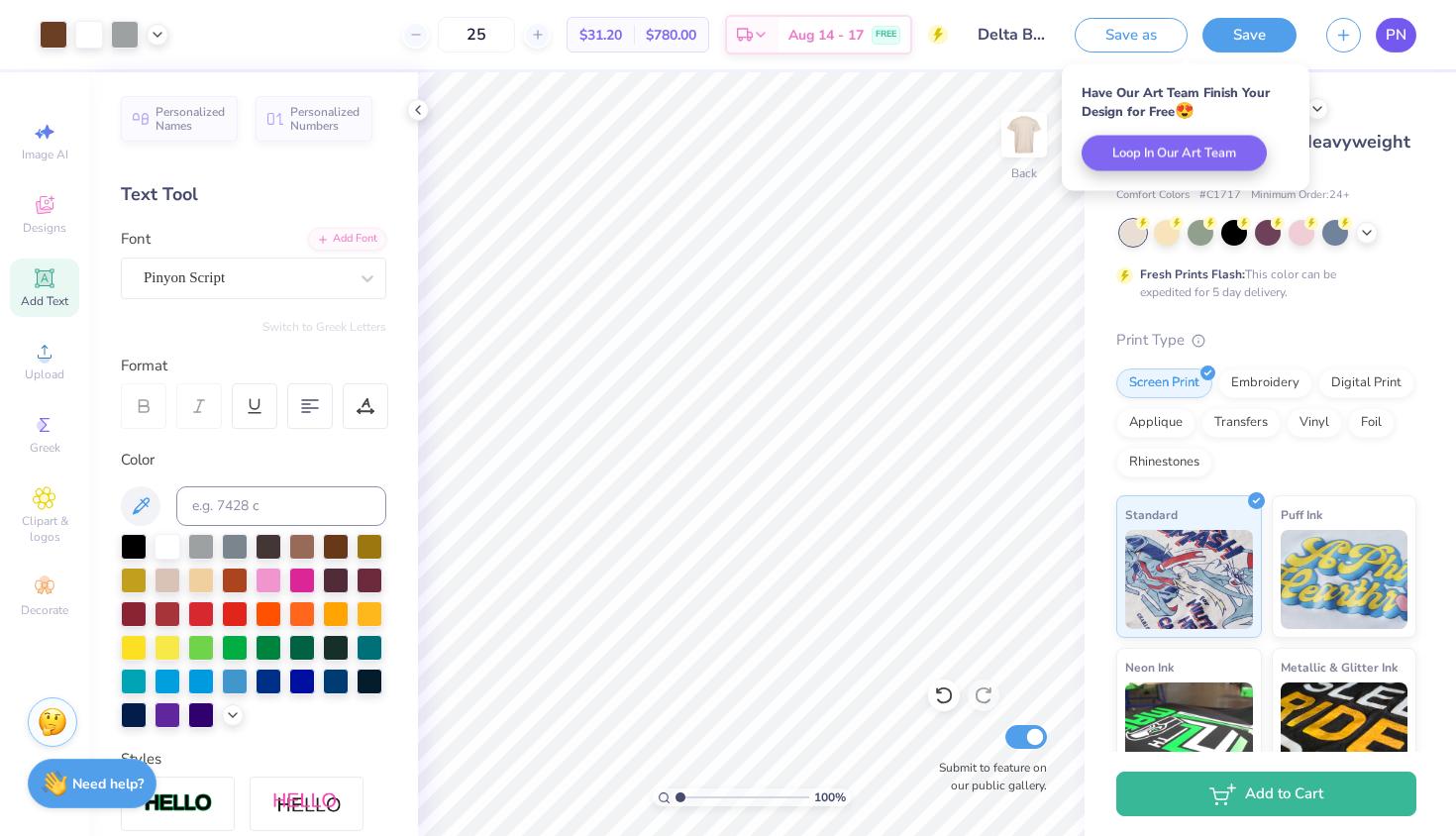click on "PN" at bounding box center (1396, 35) 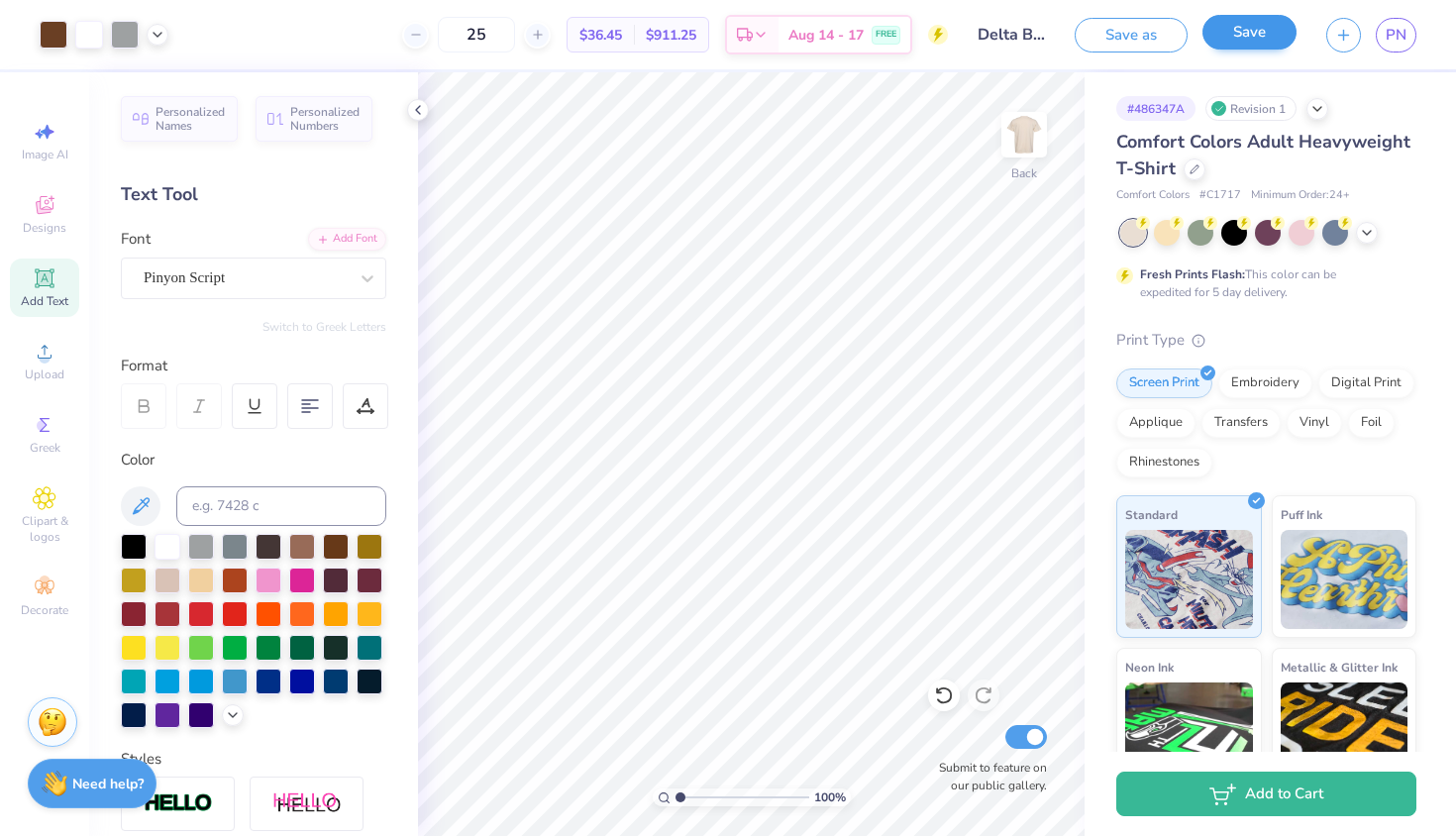 click on "Save" at bounding box center [1249, 32] 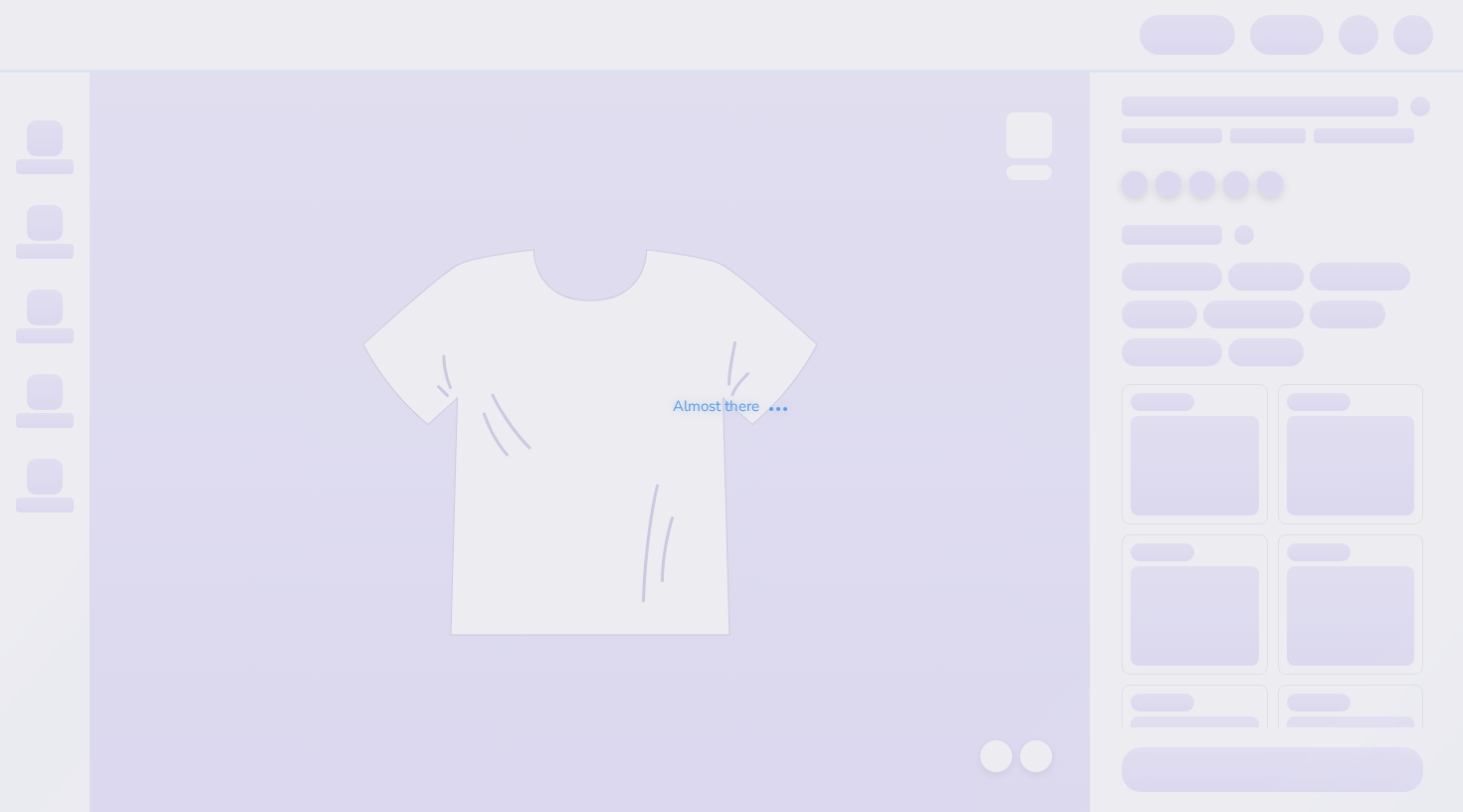 scroll, scrollTop: 0, scrollLeft: 0, axis: both 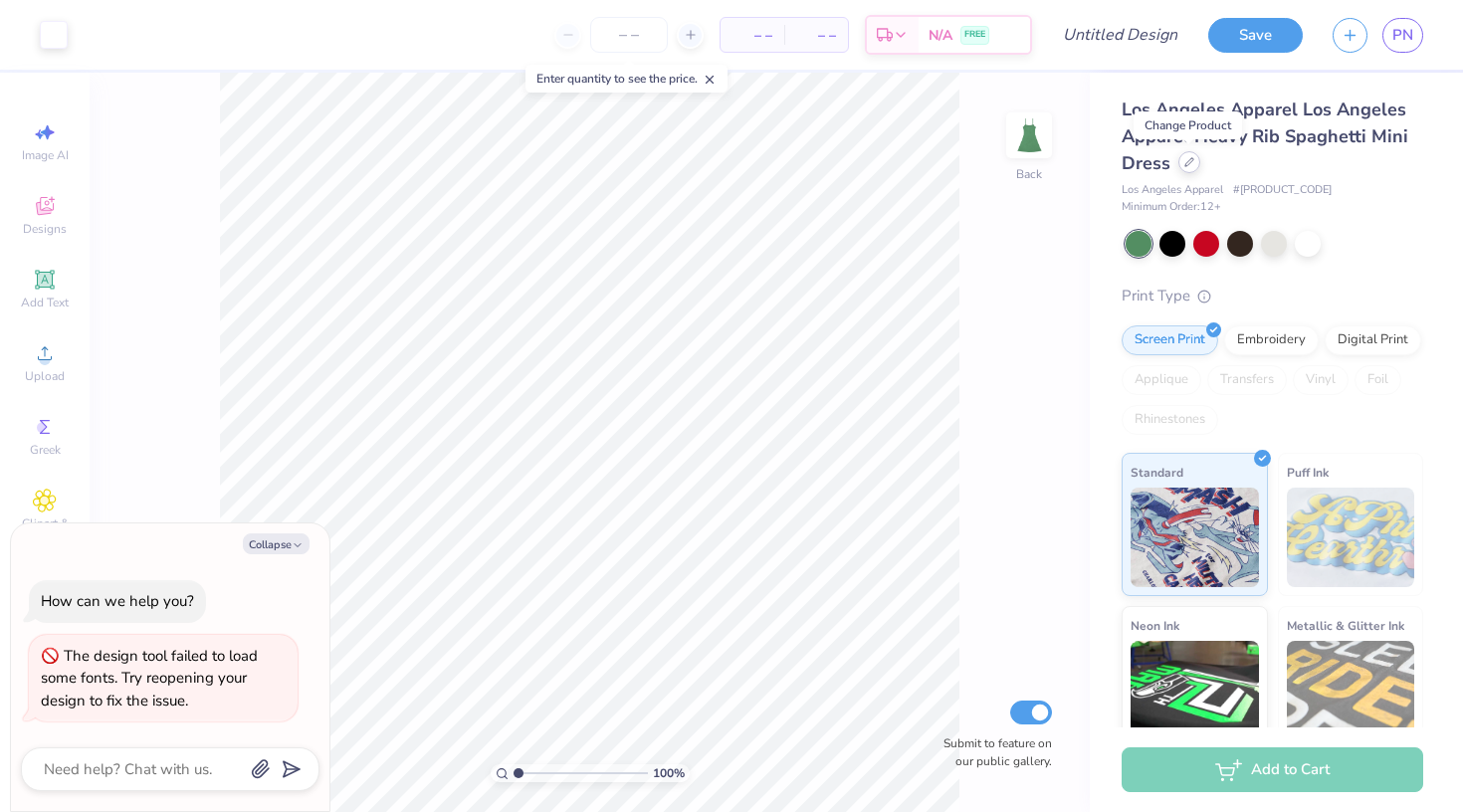 click 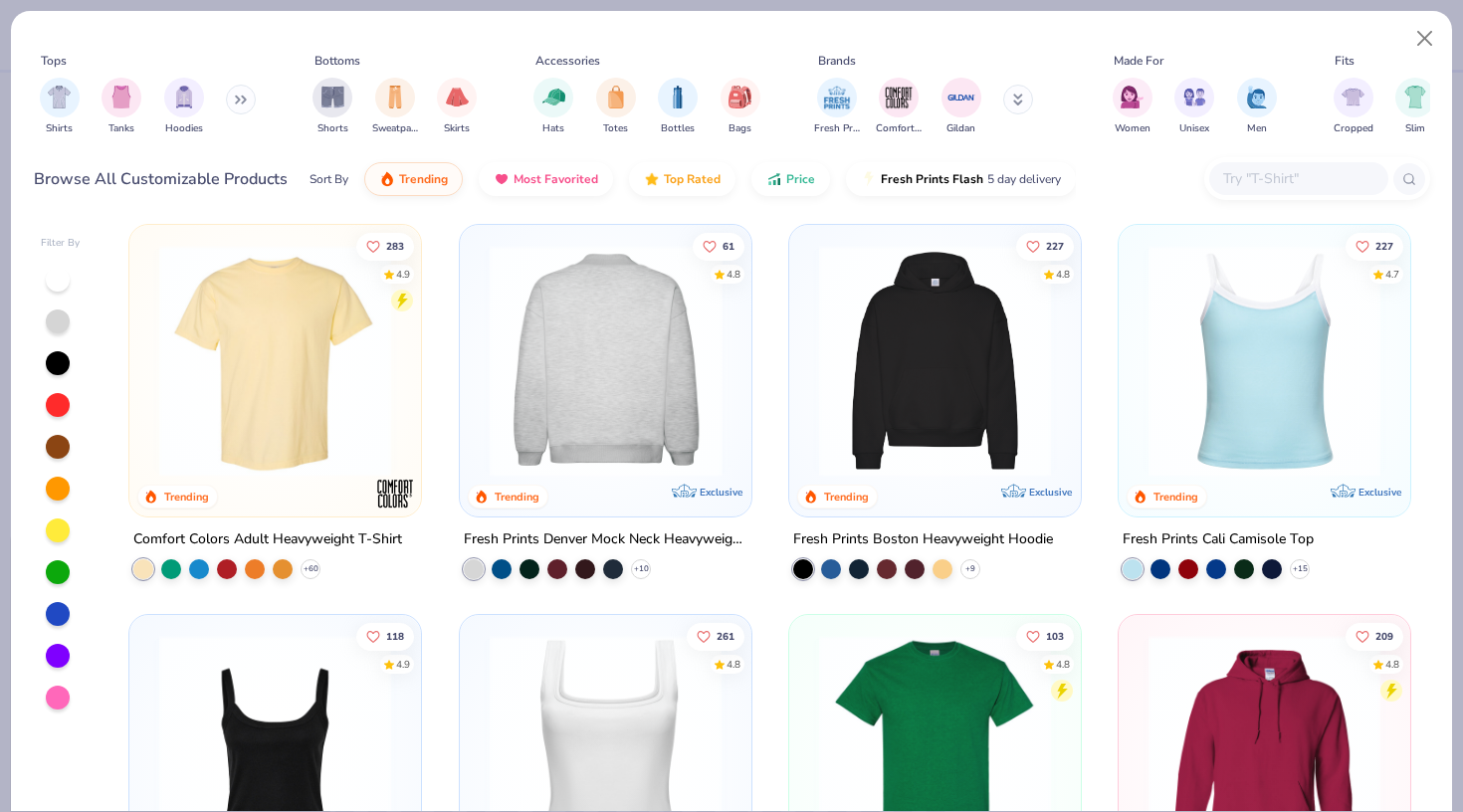 scroll, scrollTop: 3, scrollLeft: 0, axis: vertical 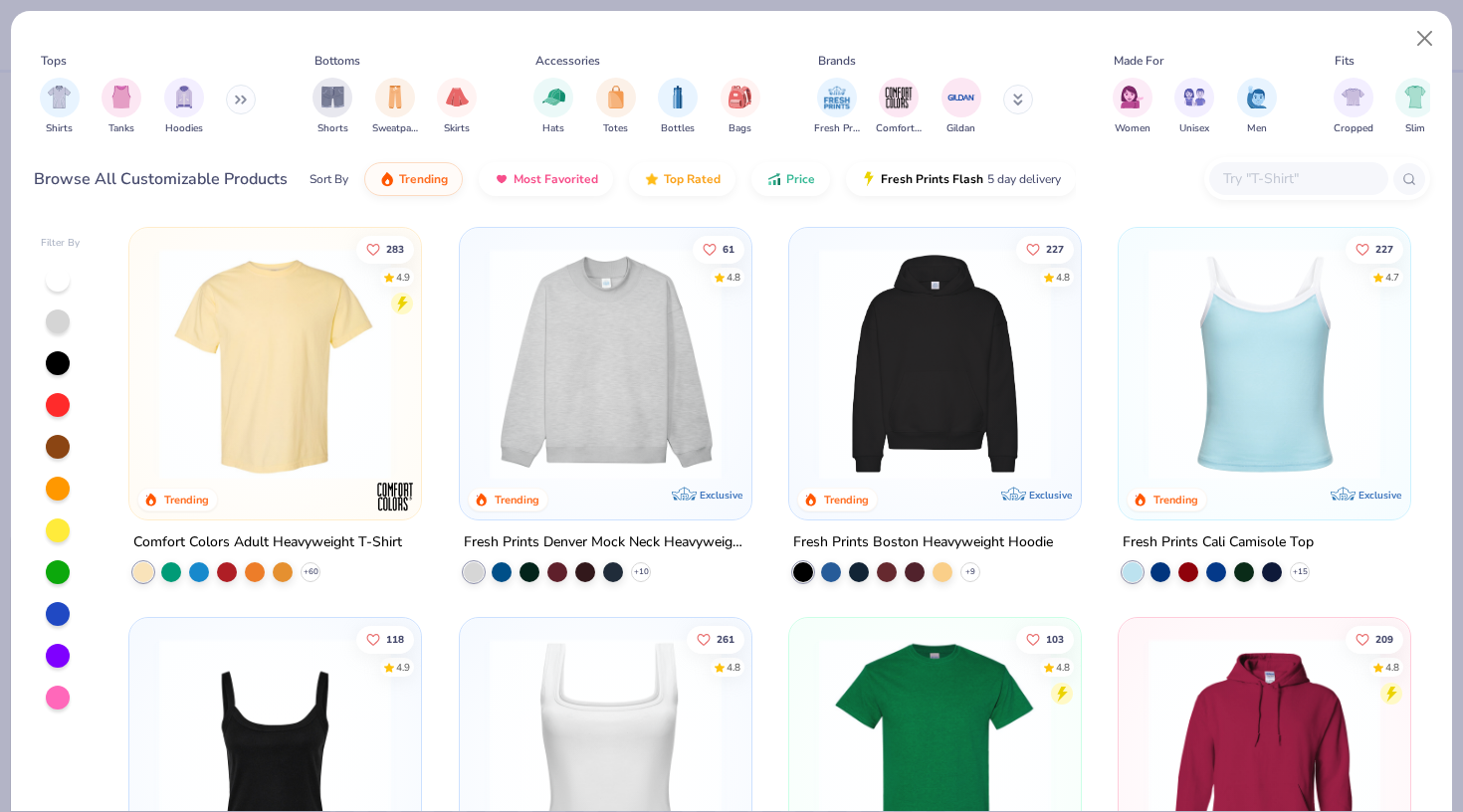 click at bounding box center [605, 363] 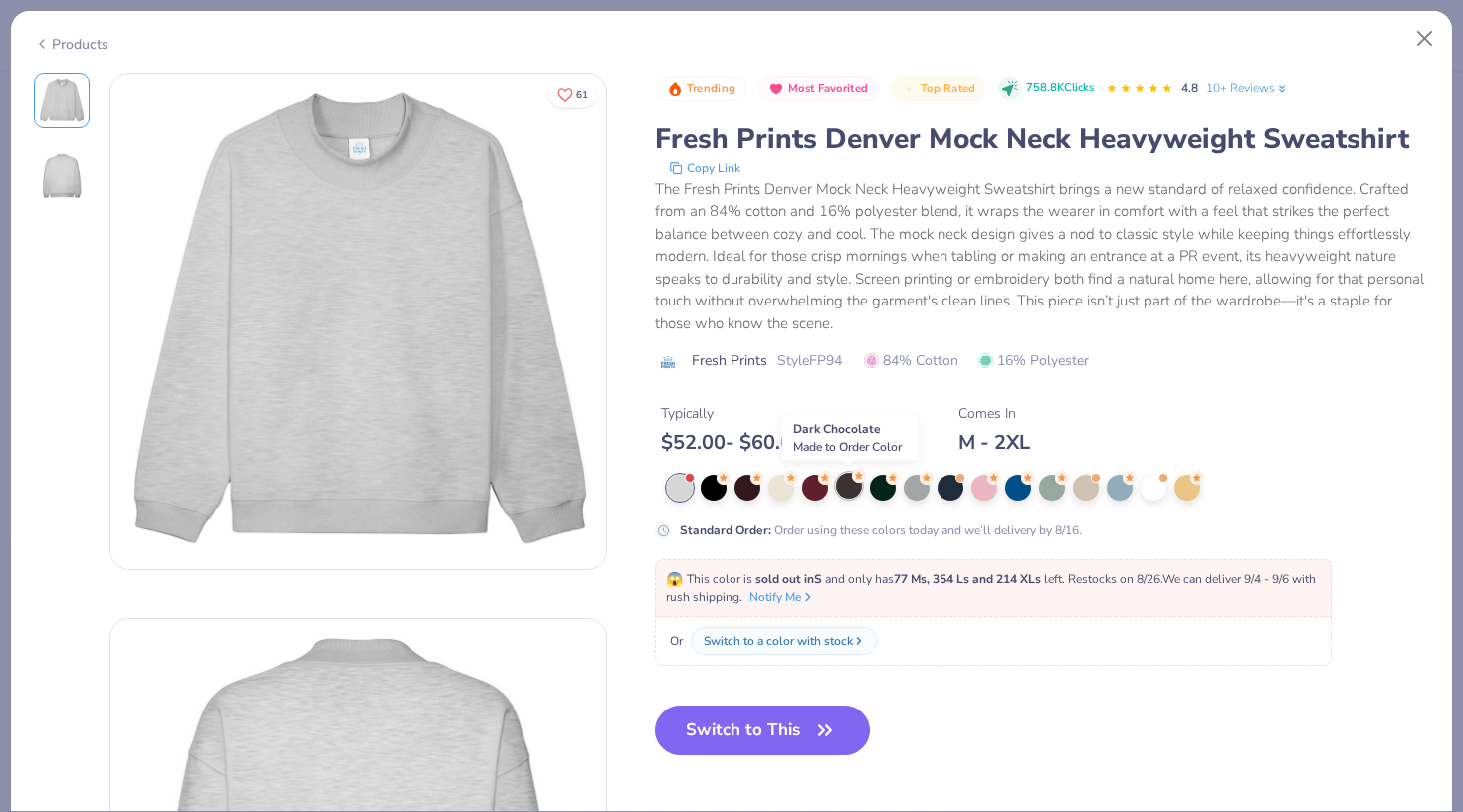 click at bounding box center (849, 486) 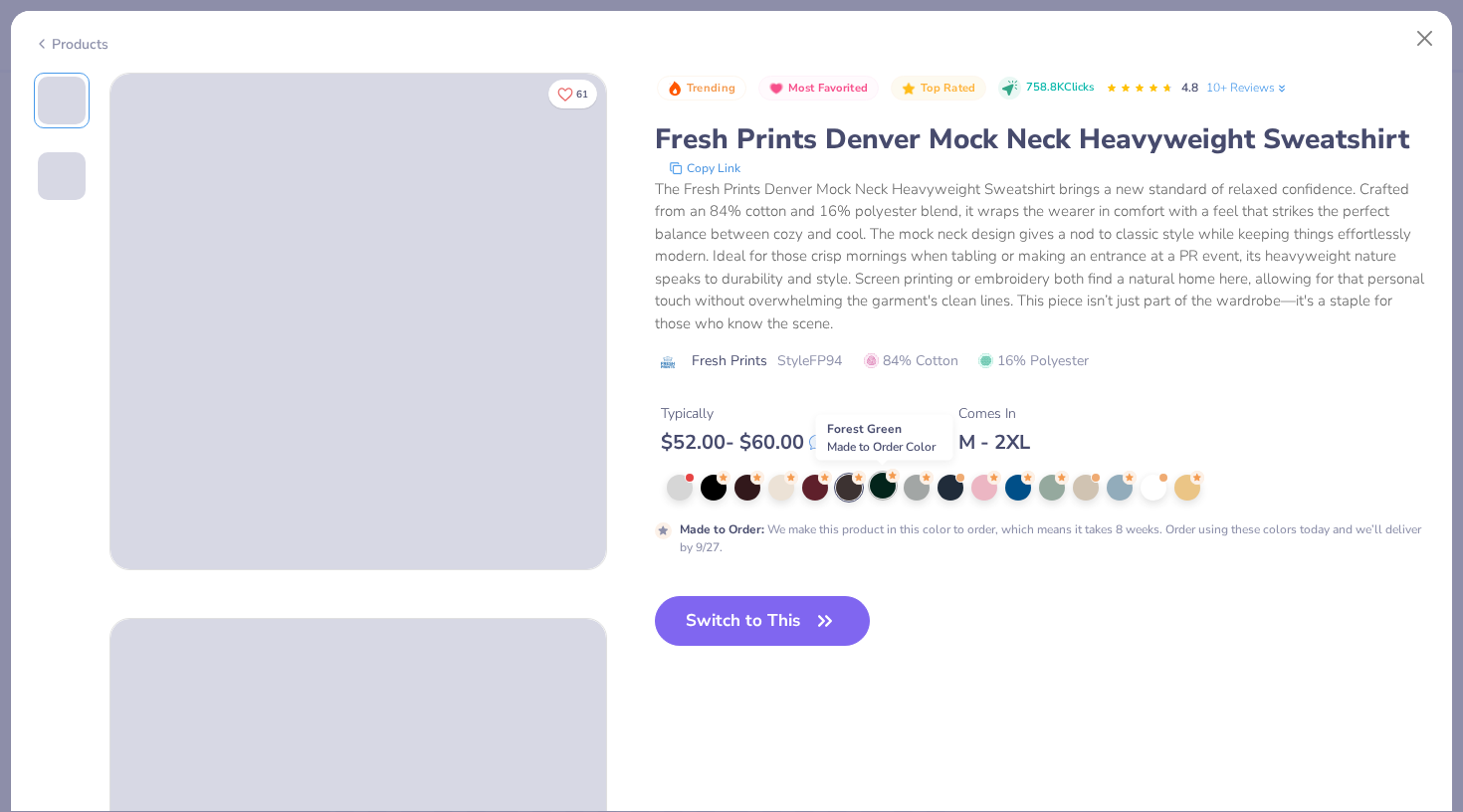 click at bounding box center [883, 486] 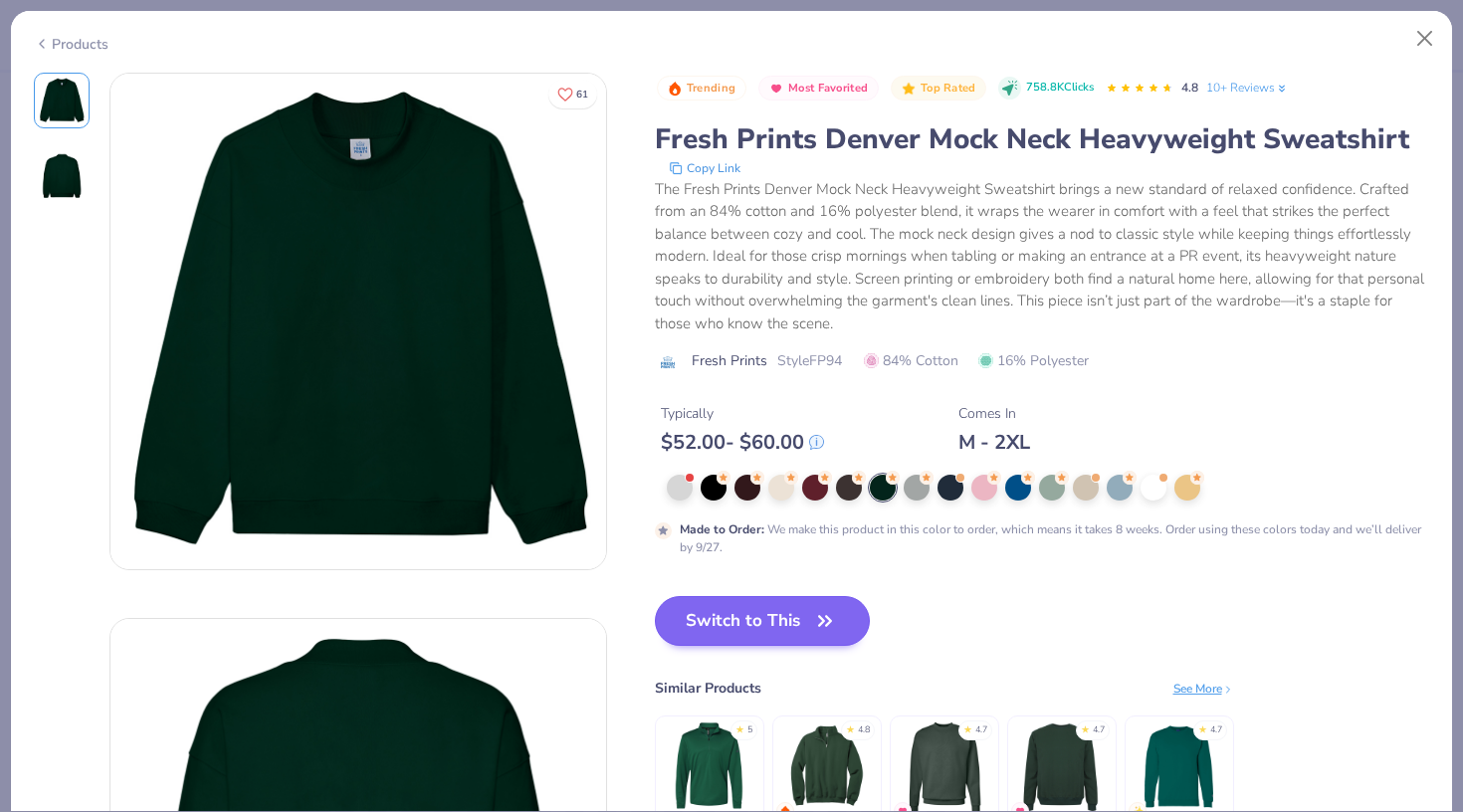 click on "Switch to This" at bounding box center [762, 621] 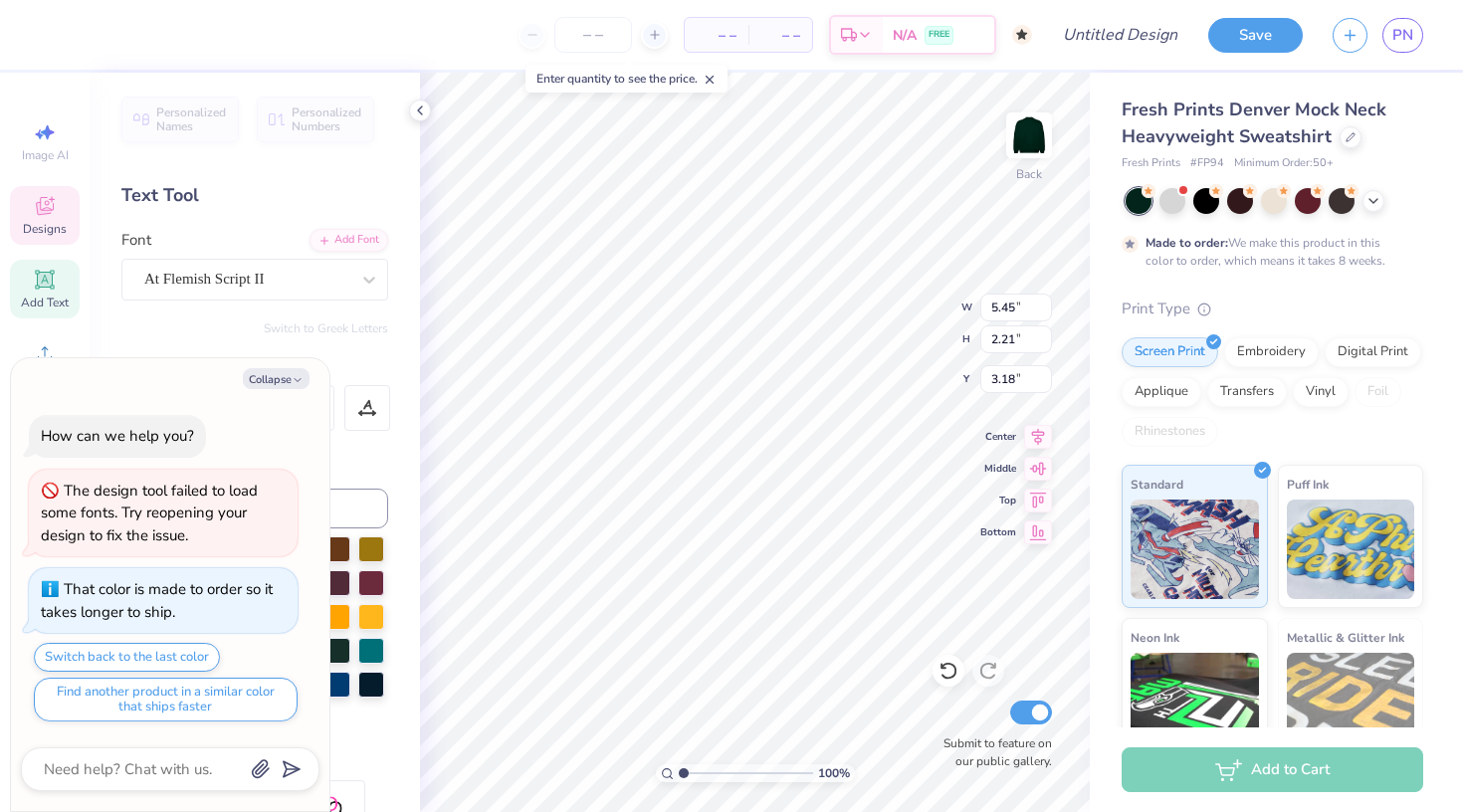 type on "x" 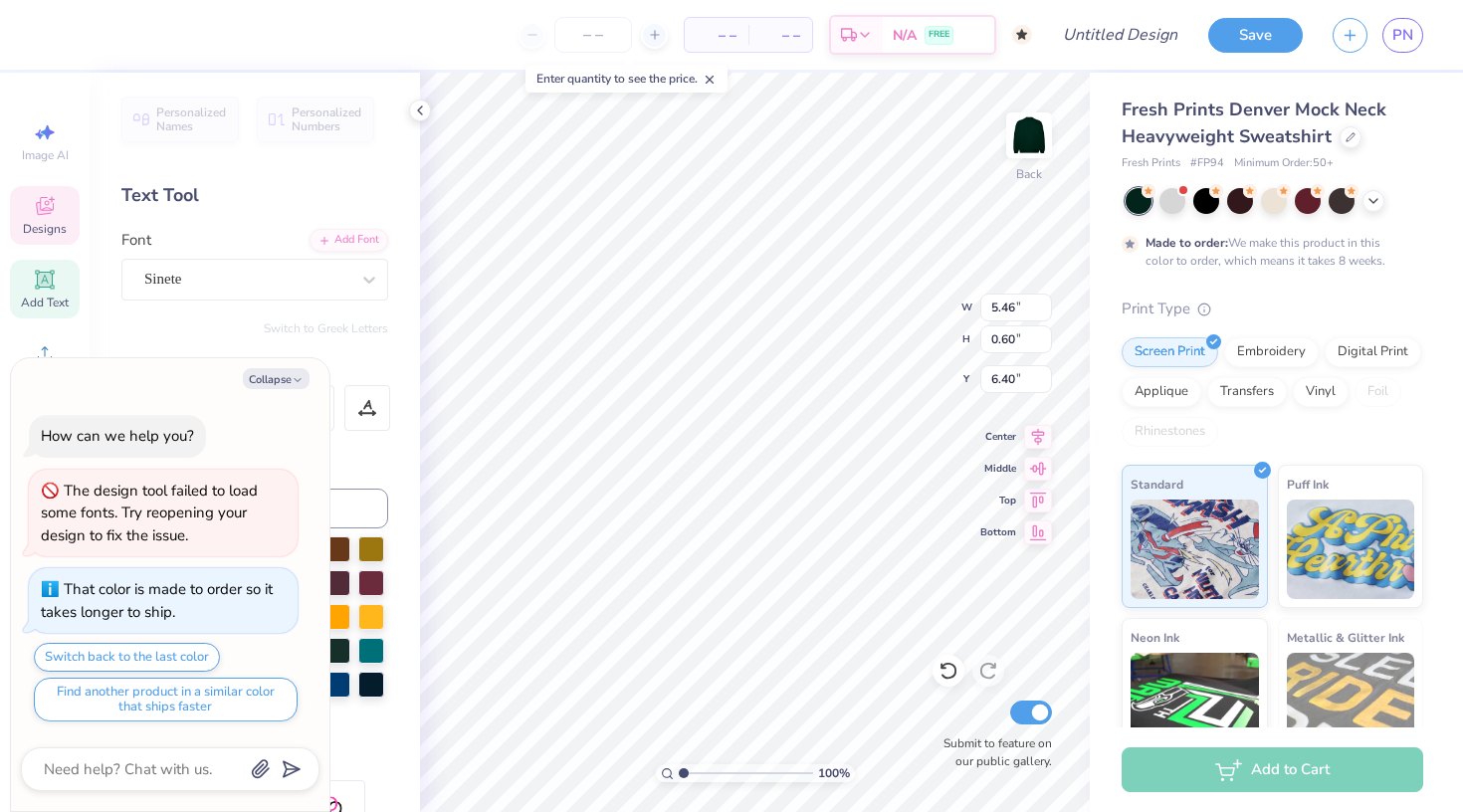 type on "x" 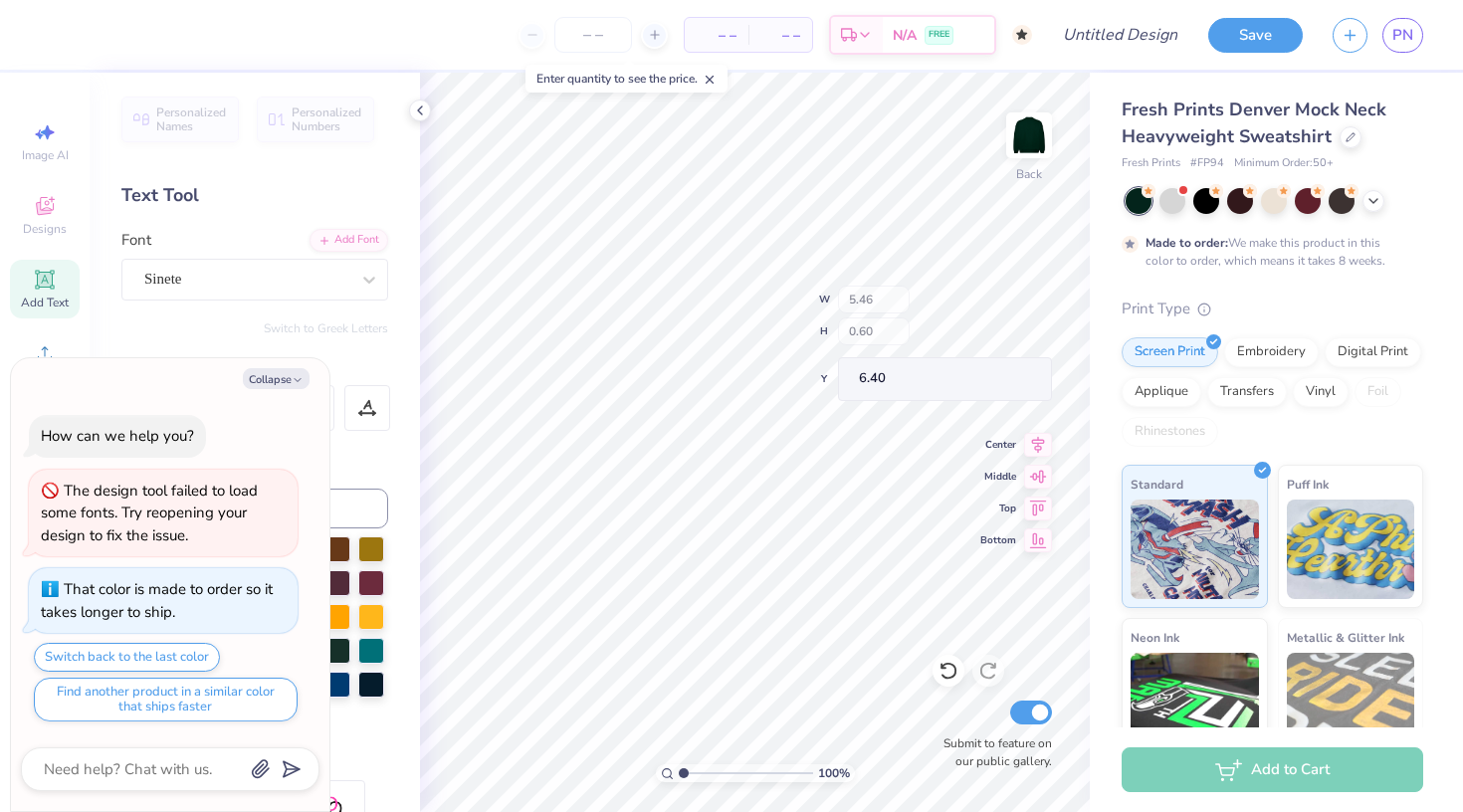 type on "x" 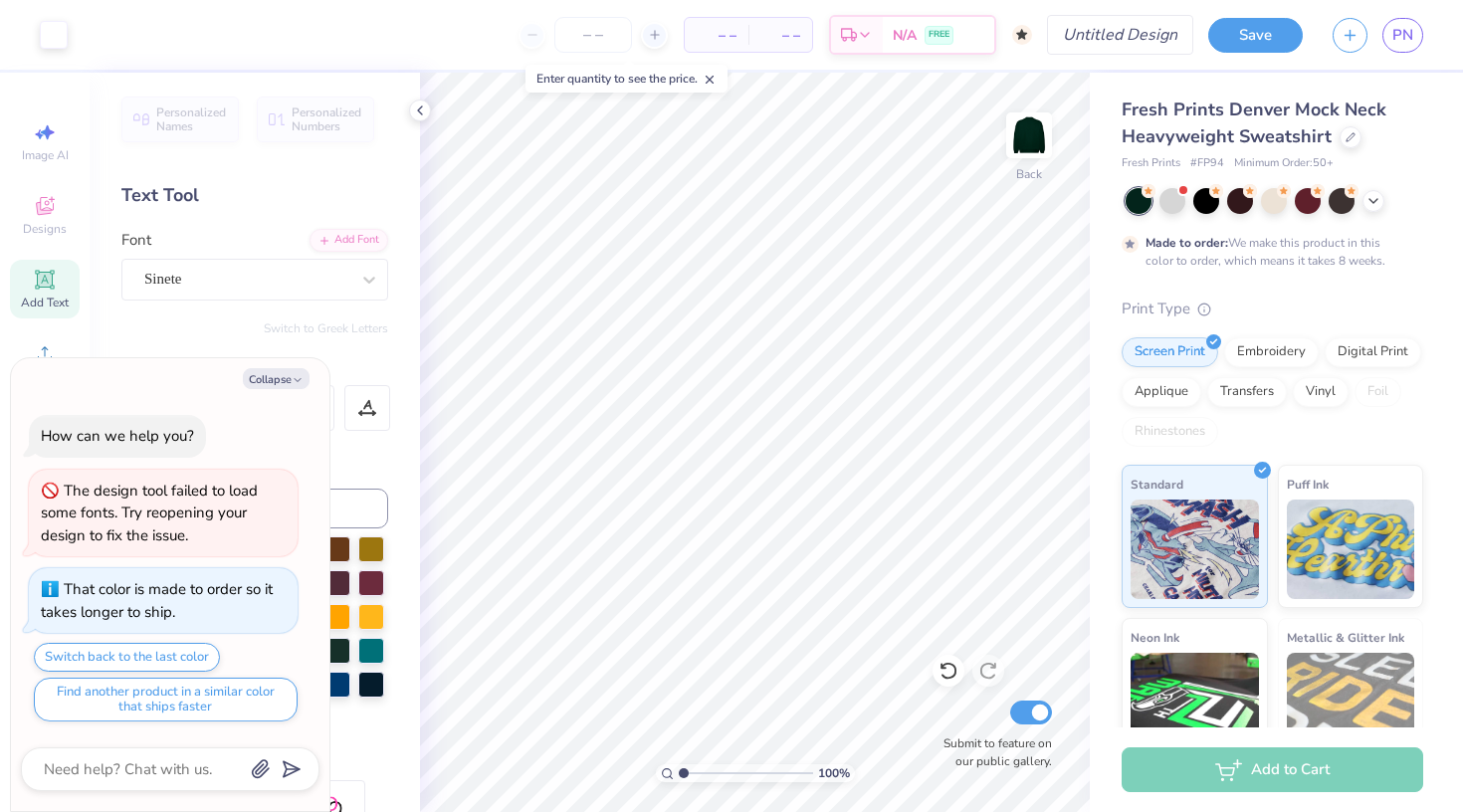 scroll, scrollTop: 0, scrollLeft: 0, axis: both 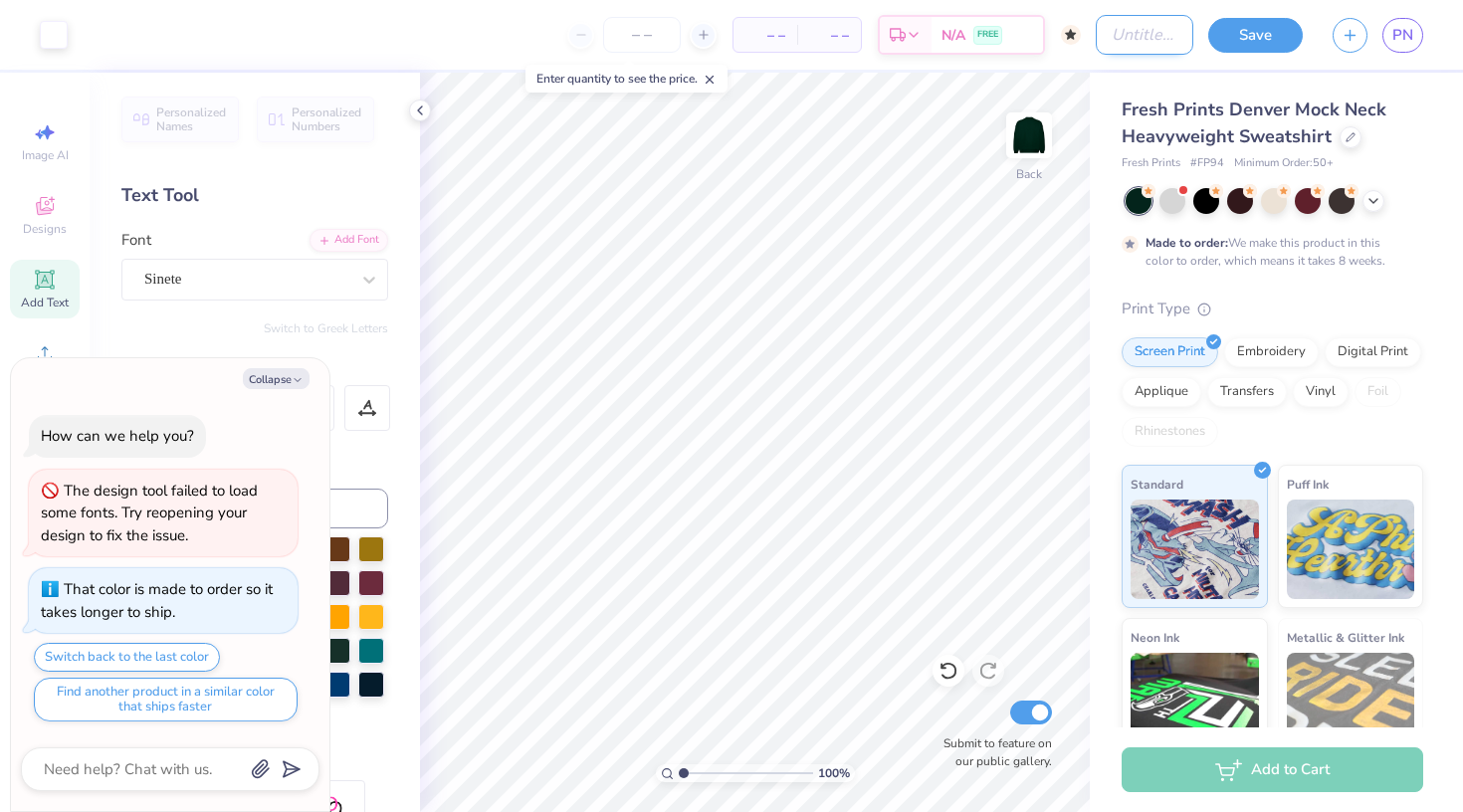 click on "Design Title" at bounding box center [1145, 35] 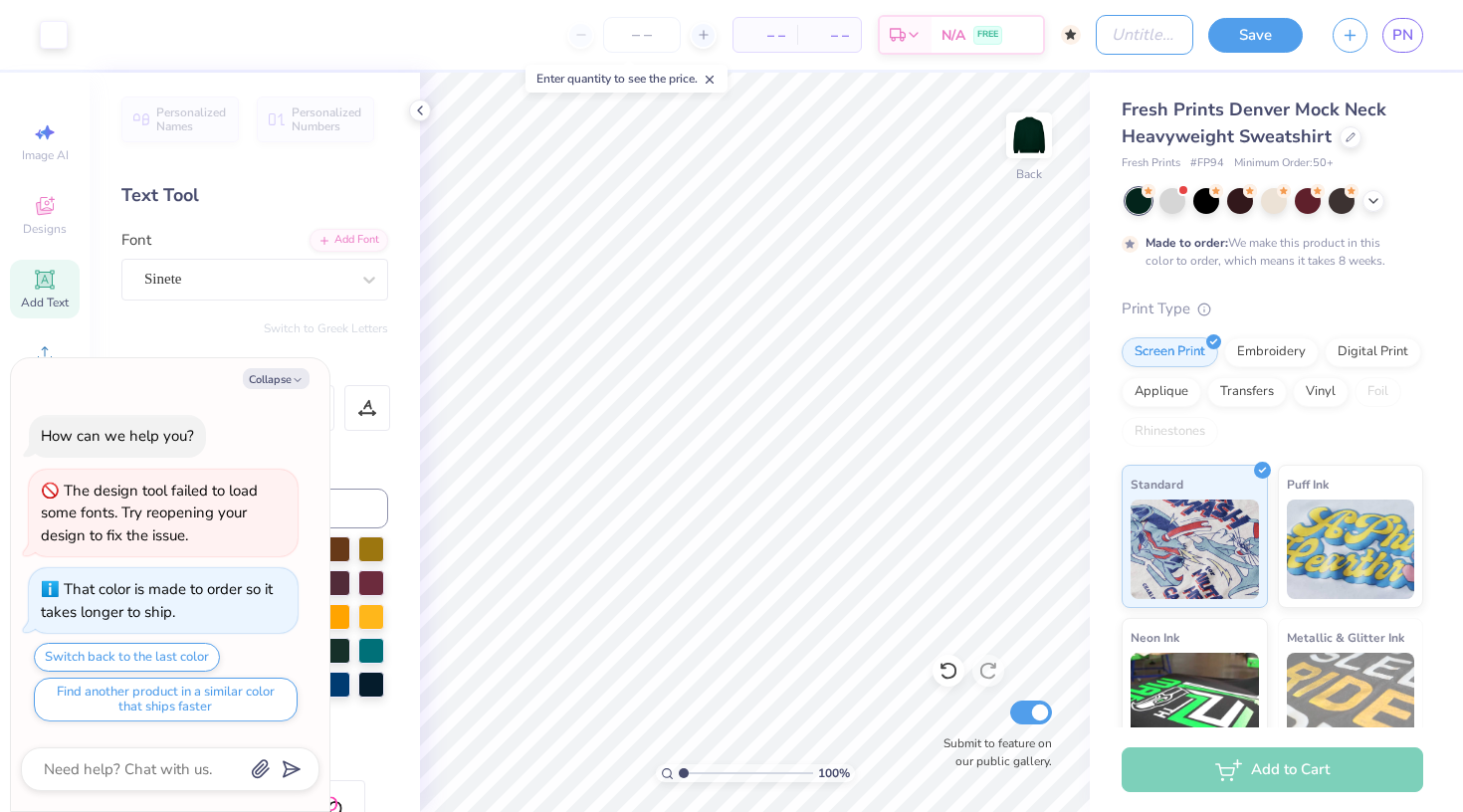 type on "S" 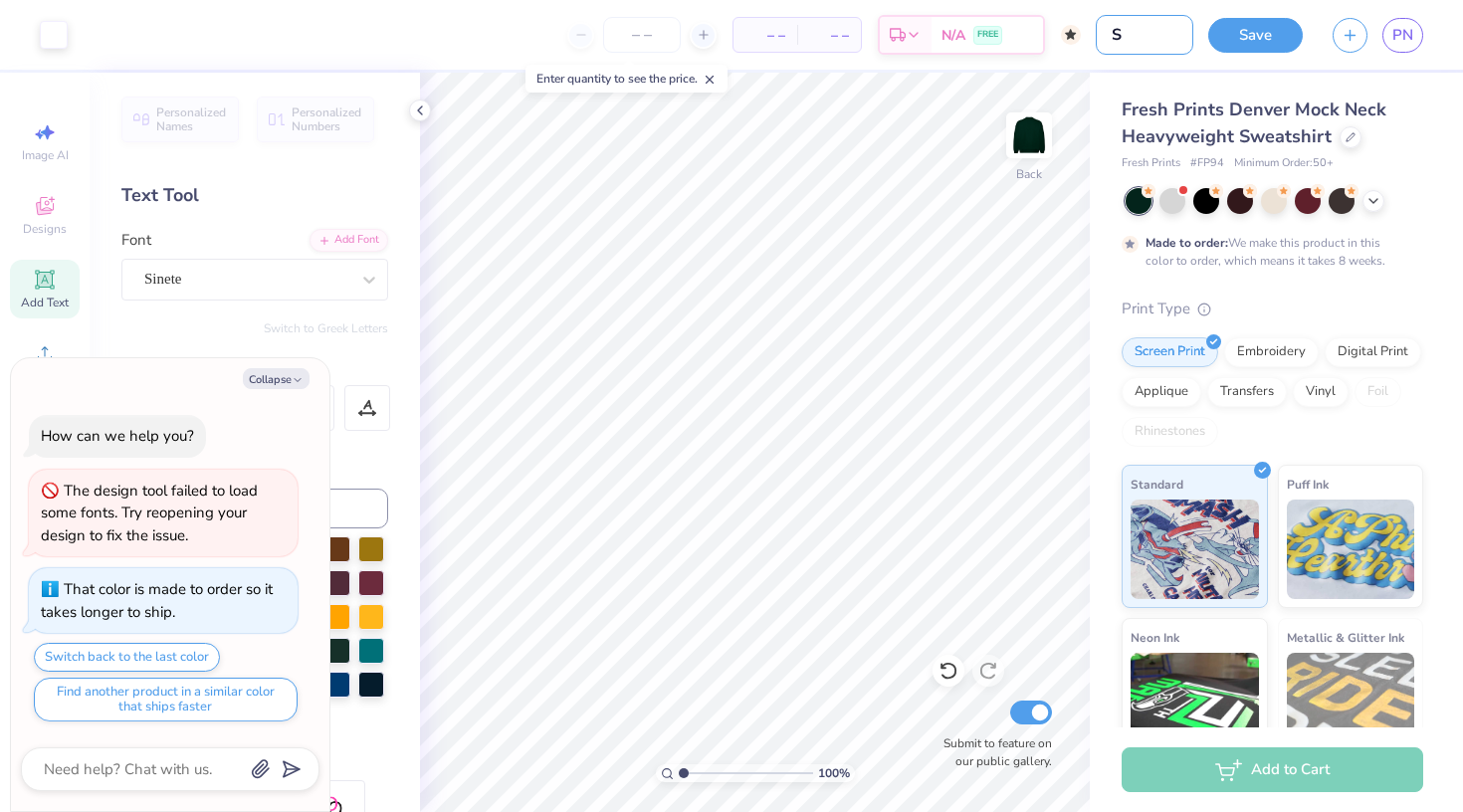 type on "Sw" 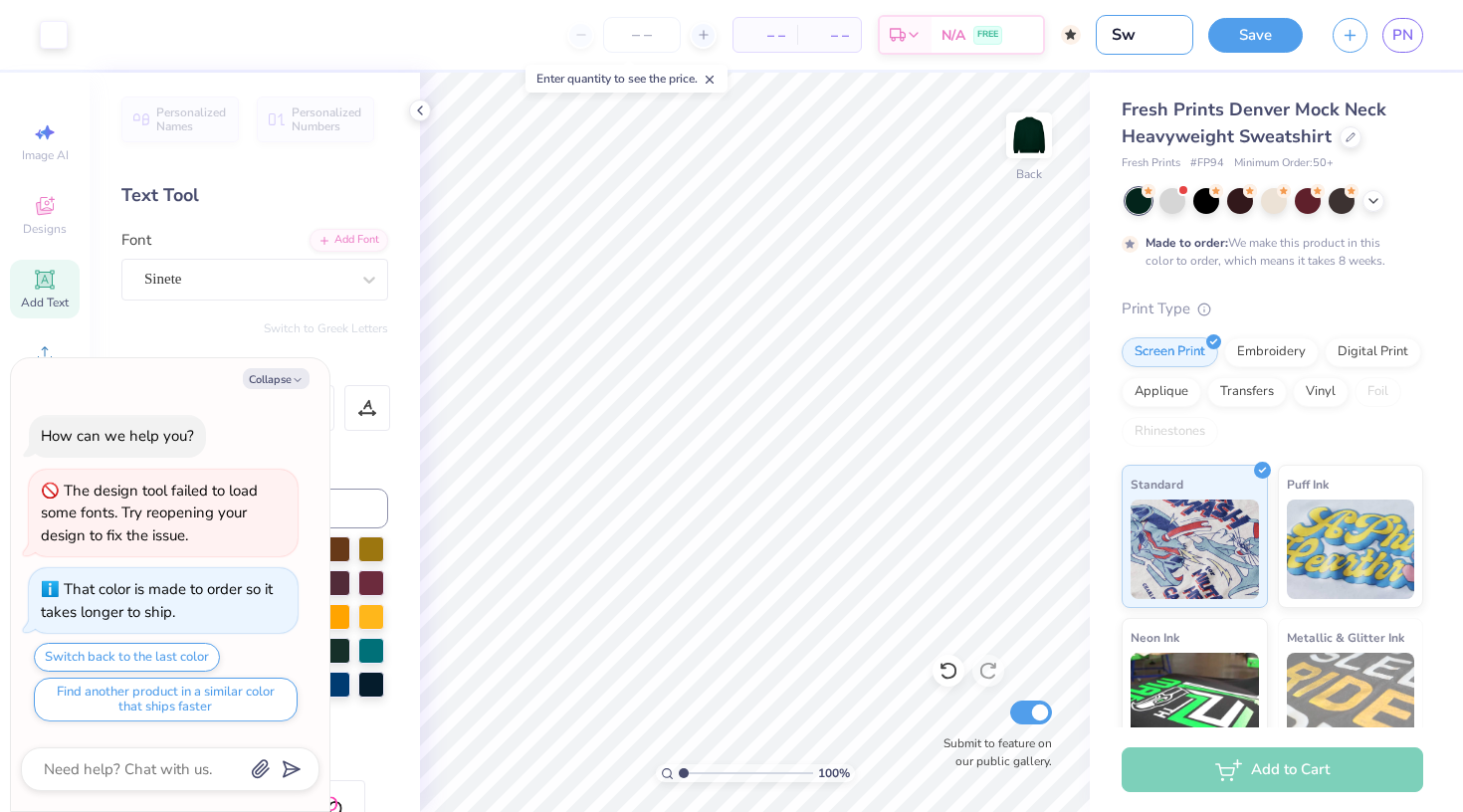 type on "Swe" 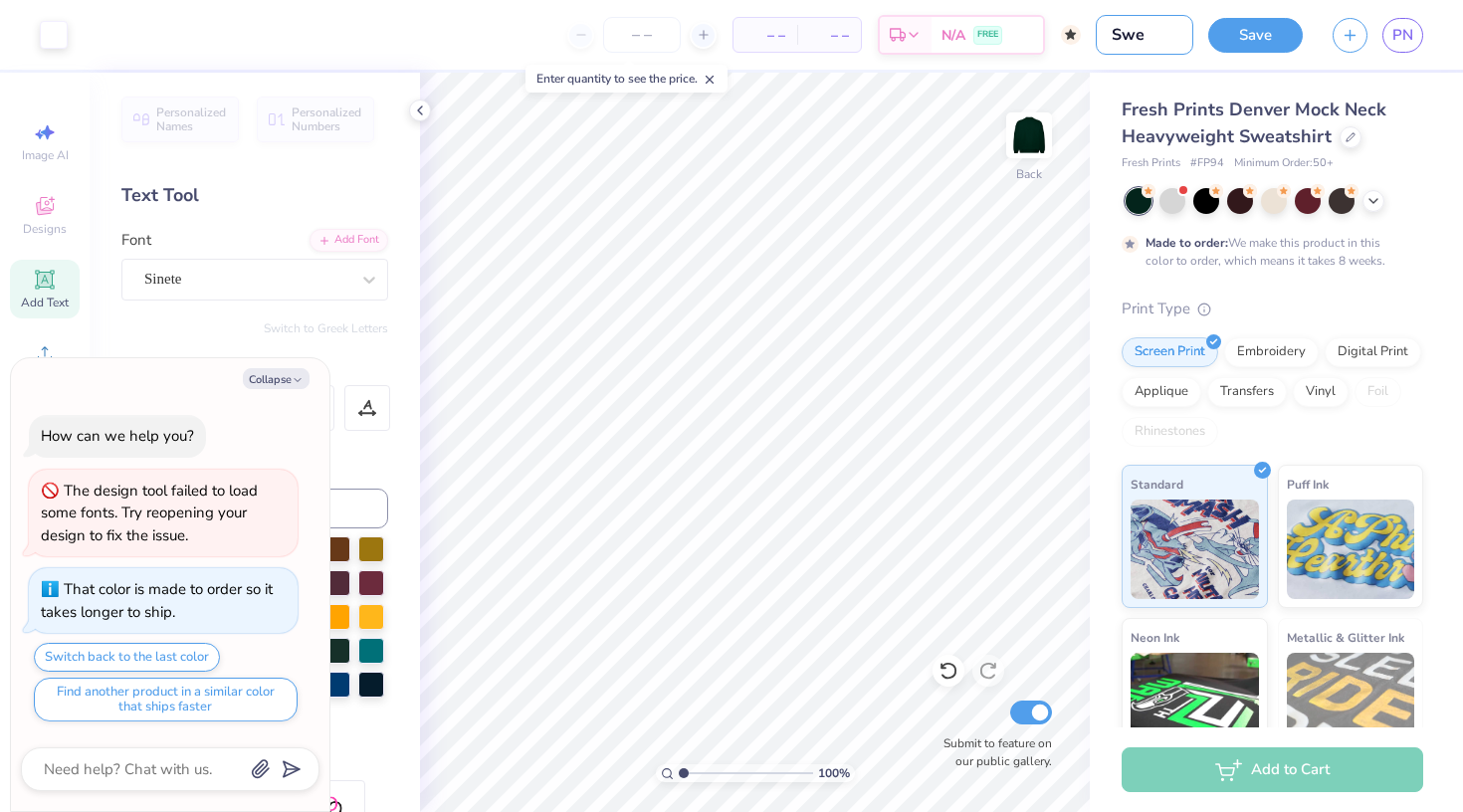 type on "x" 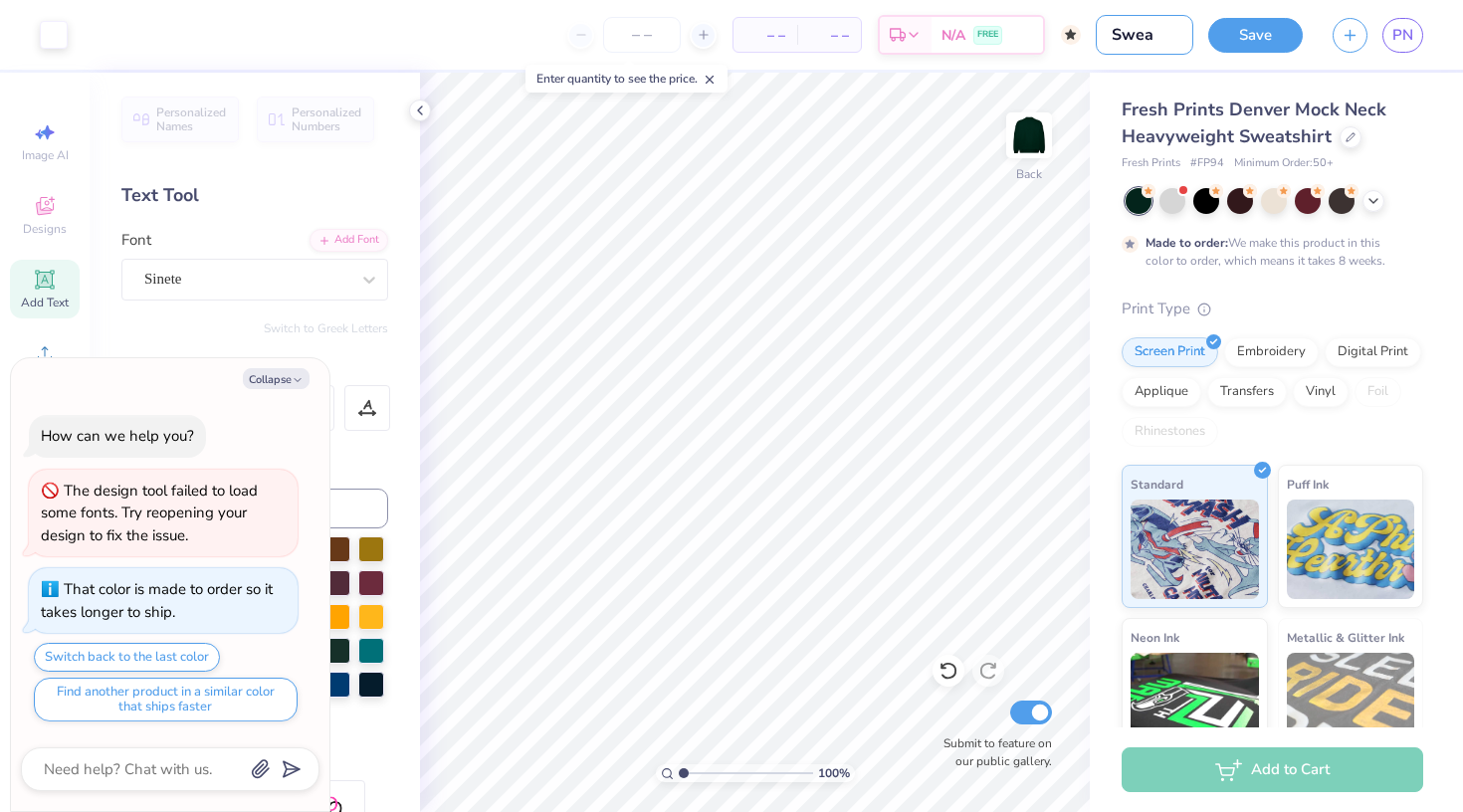 type on "Sweat" 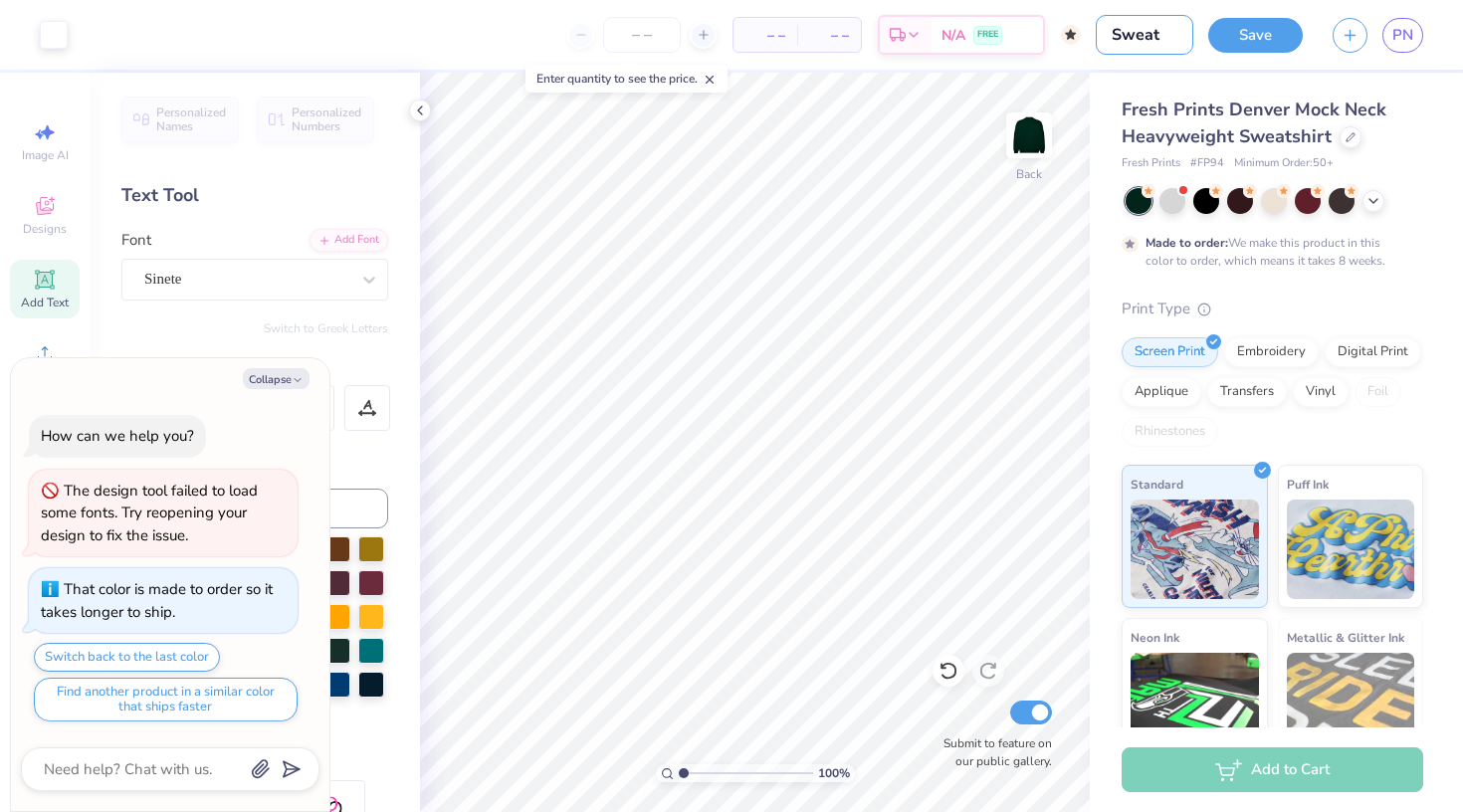 type on "Sweats" 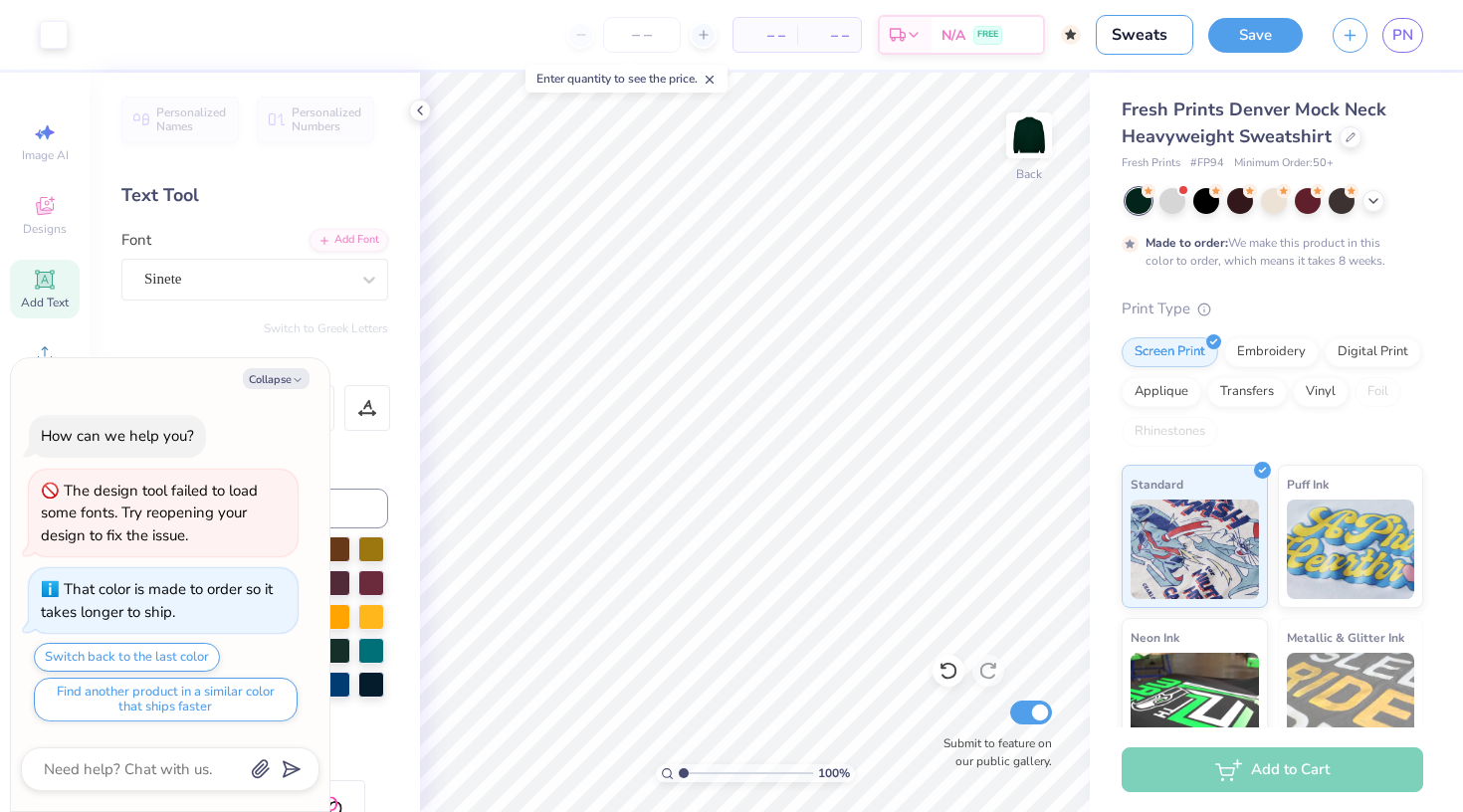 type on "Sweatsh" 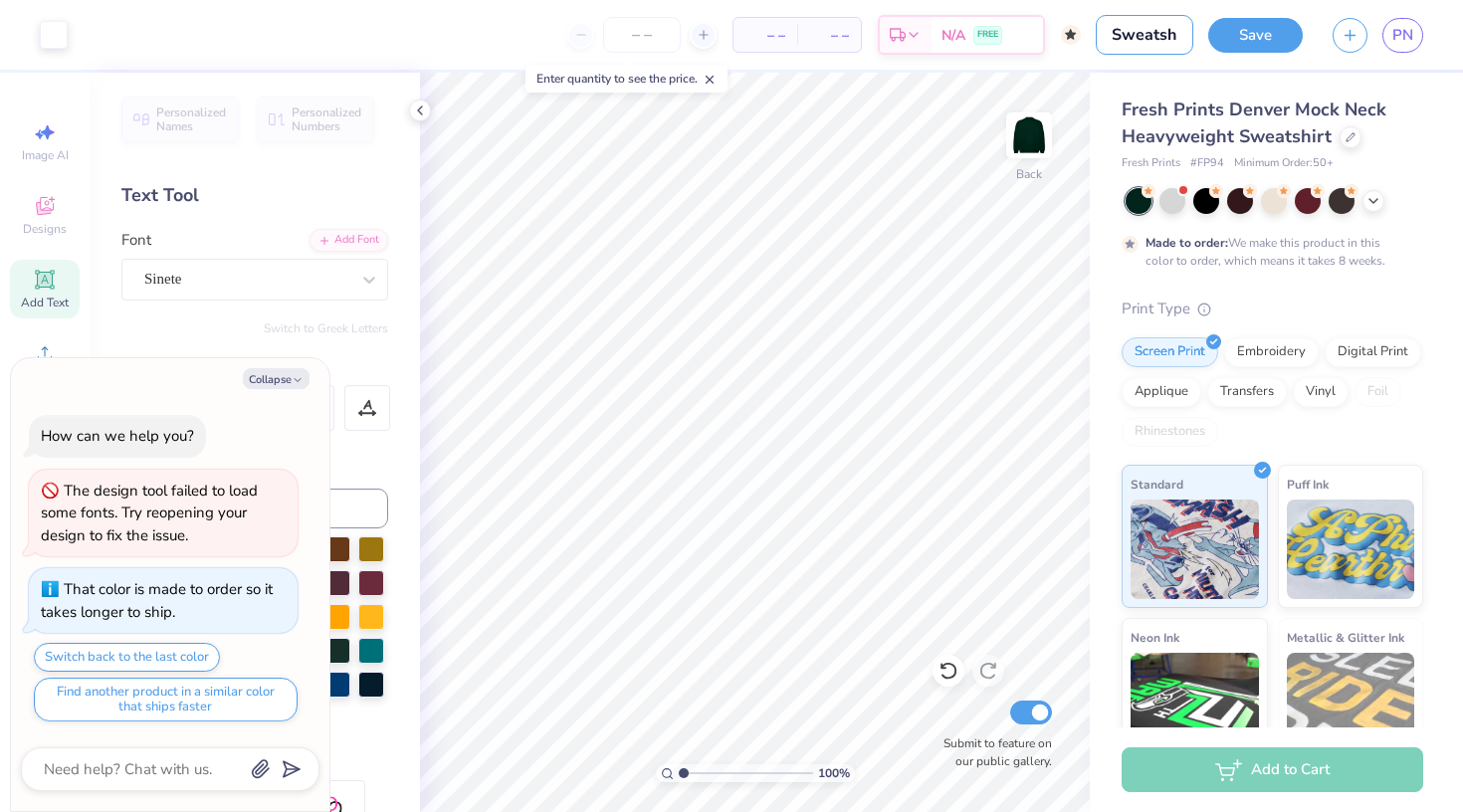 type on "Sweatshi" 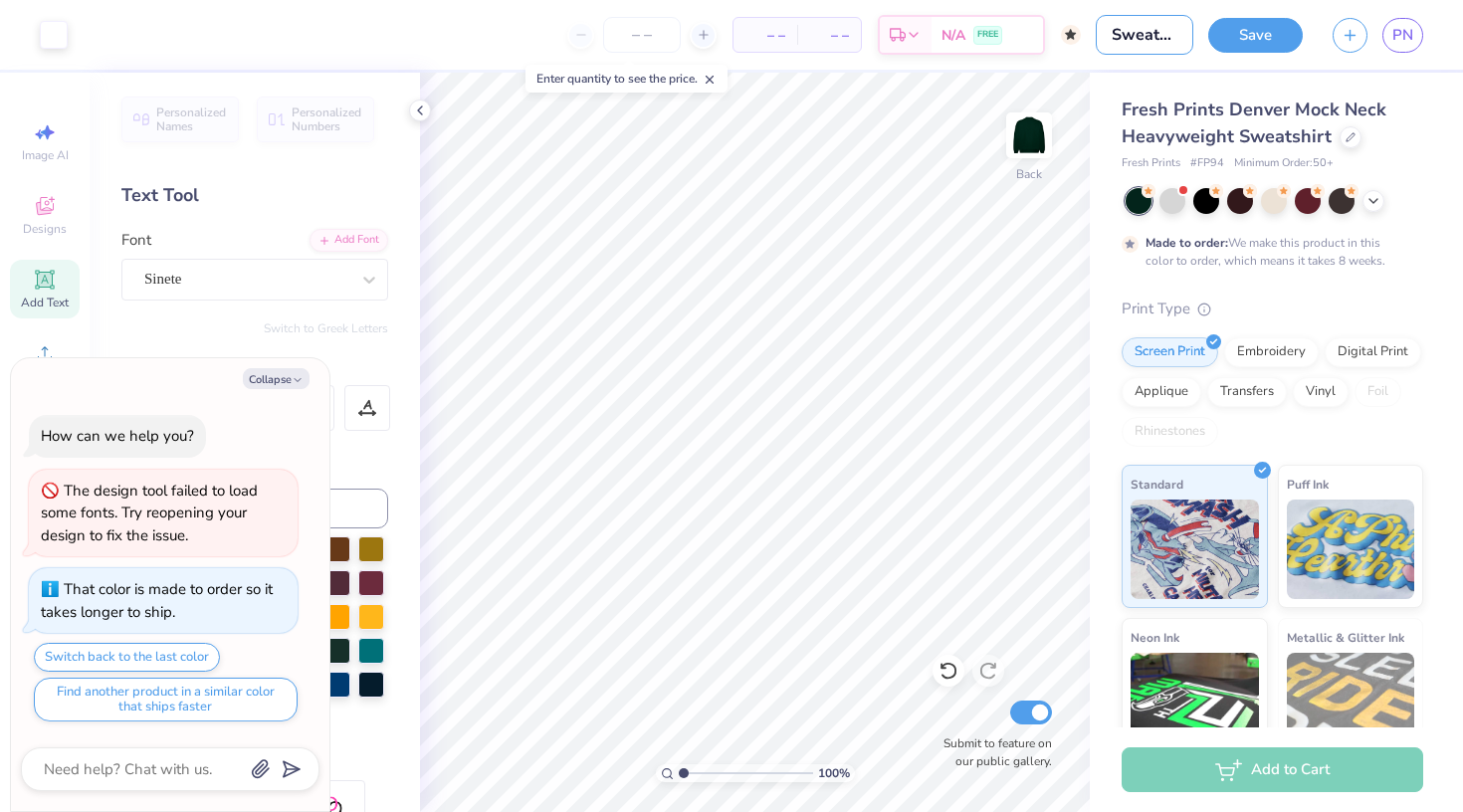 type on "Sweatshir" 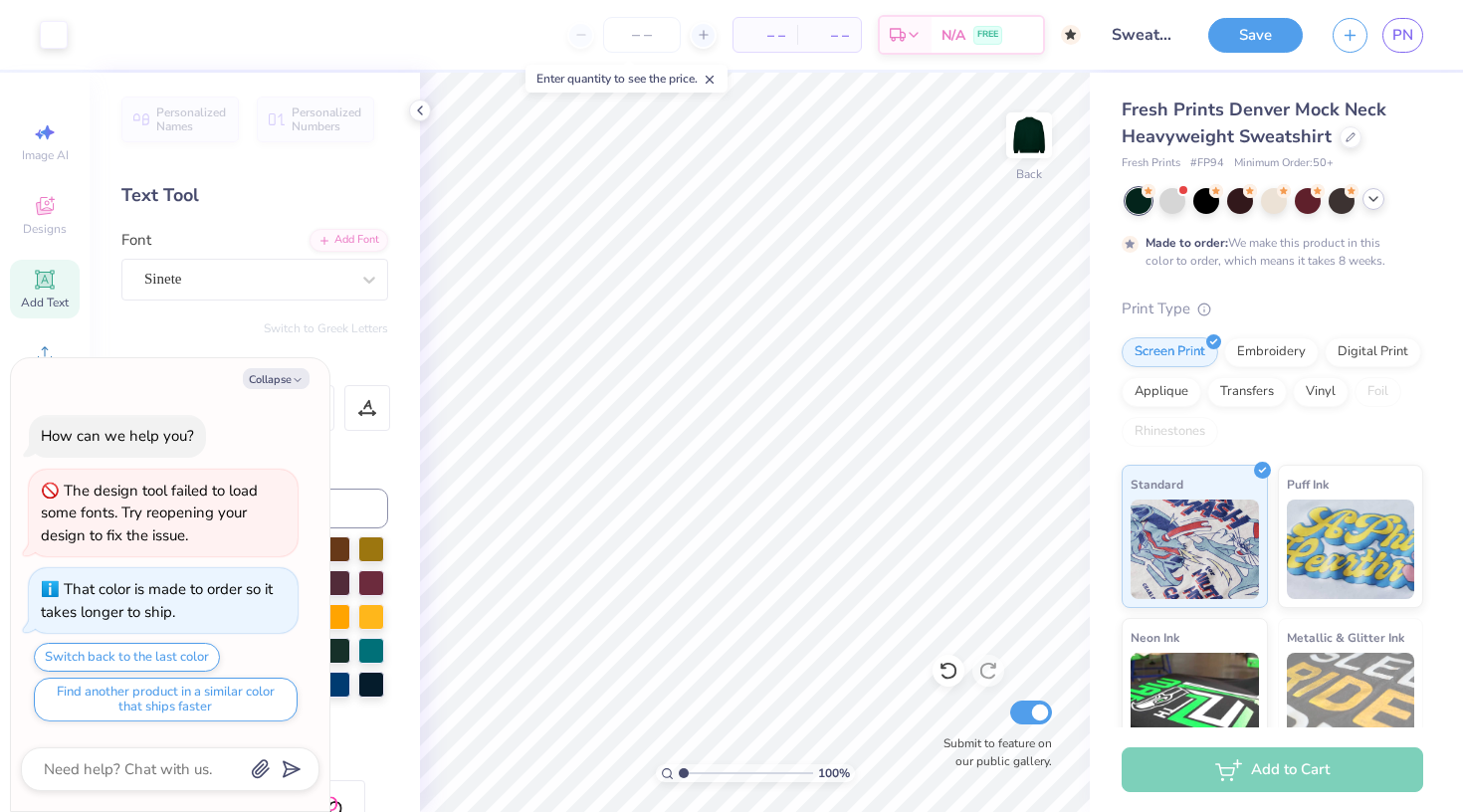 click 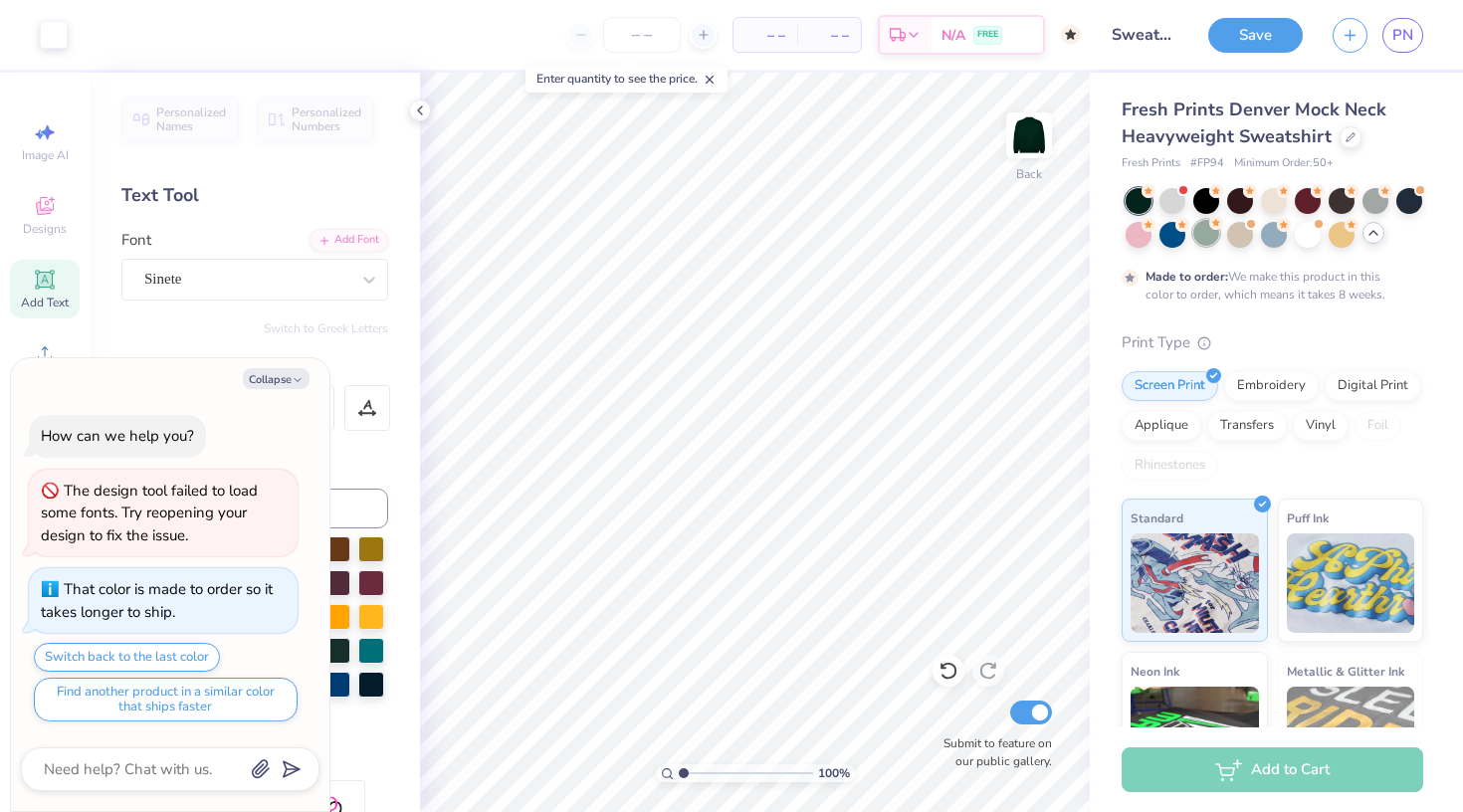 click at bounding box center (1206, 233) 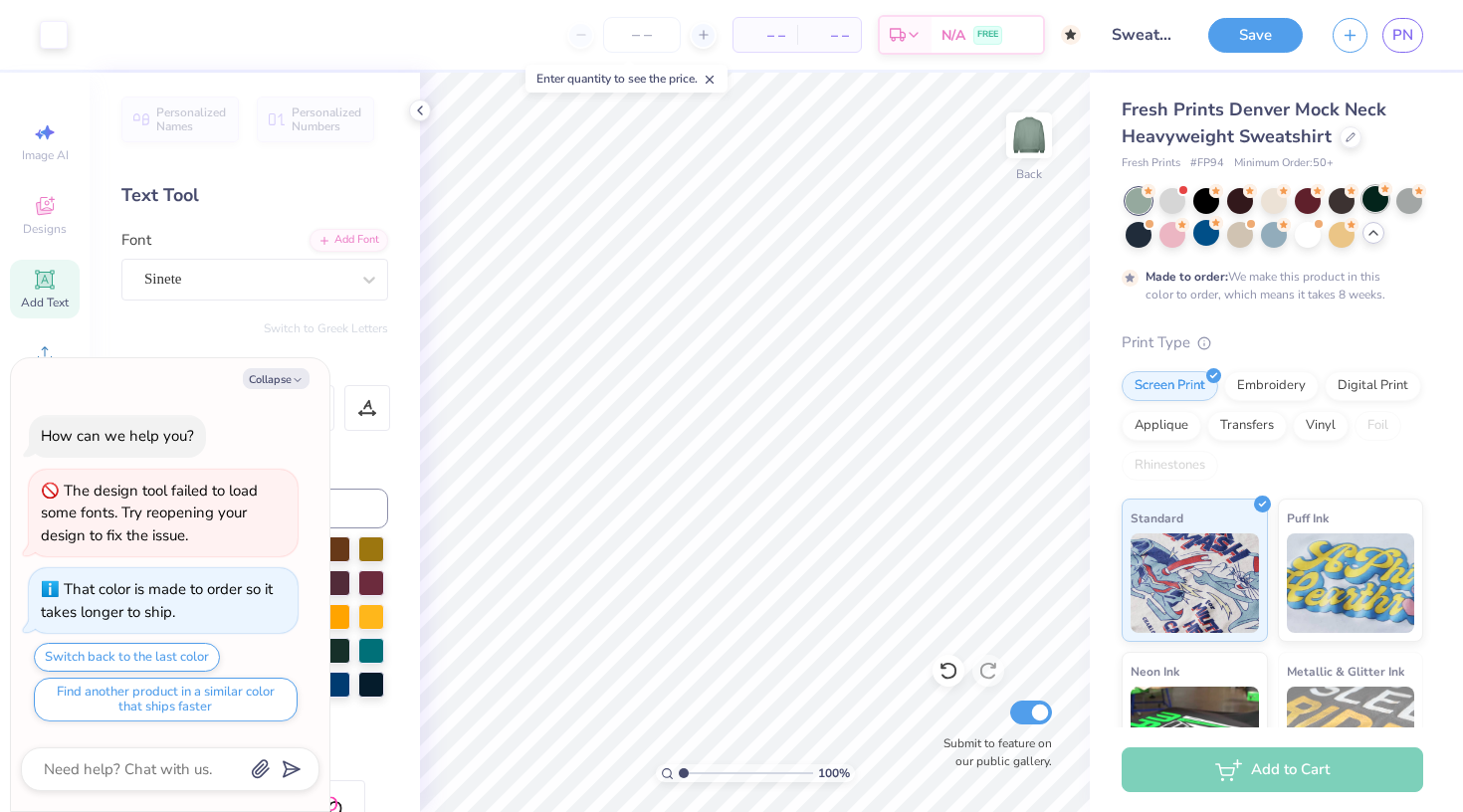 click at bounding box center (1375, 199) 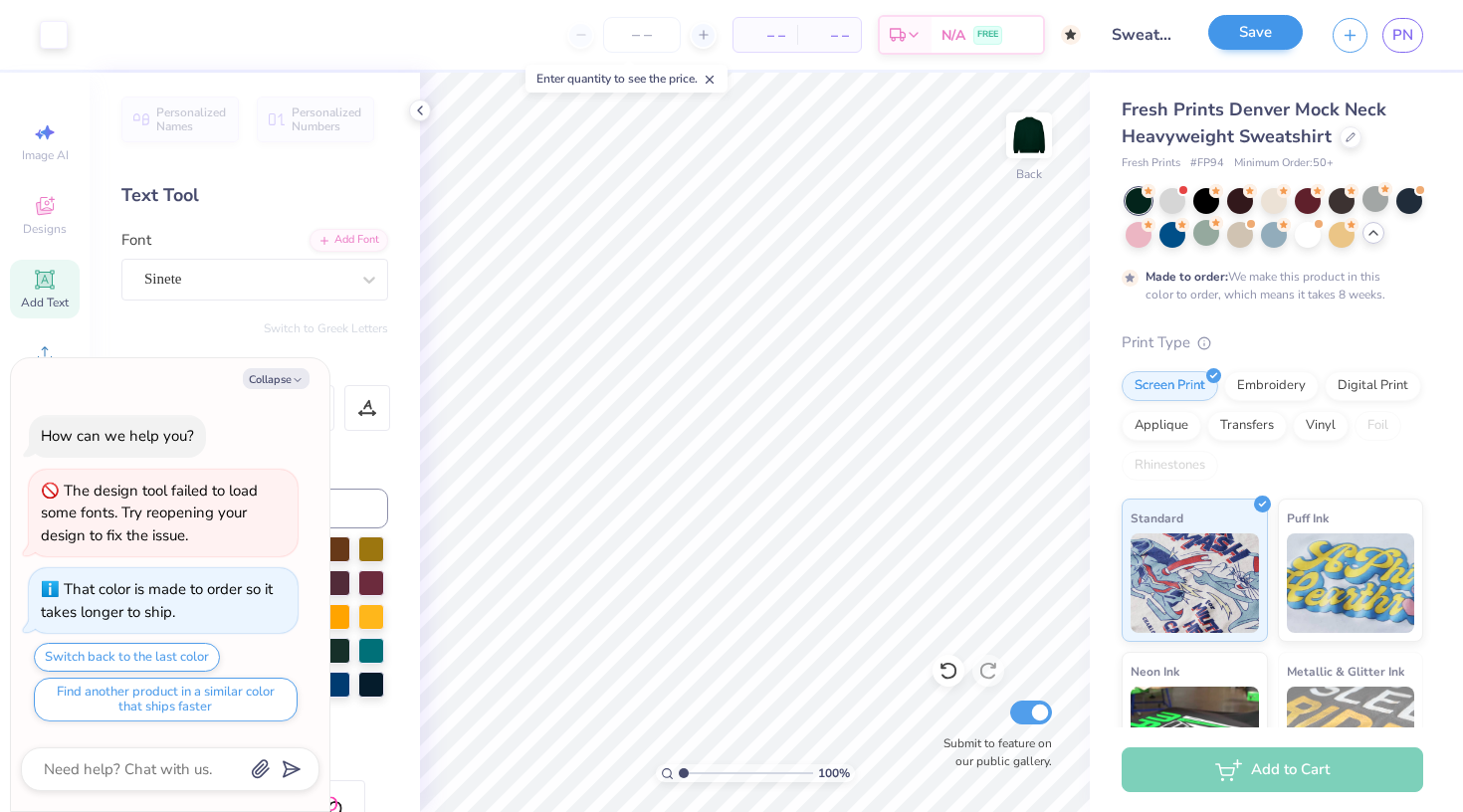 click on "Save" at bounding box center [1255, 32] 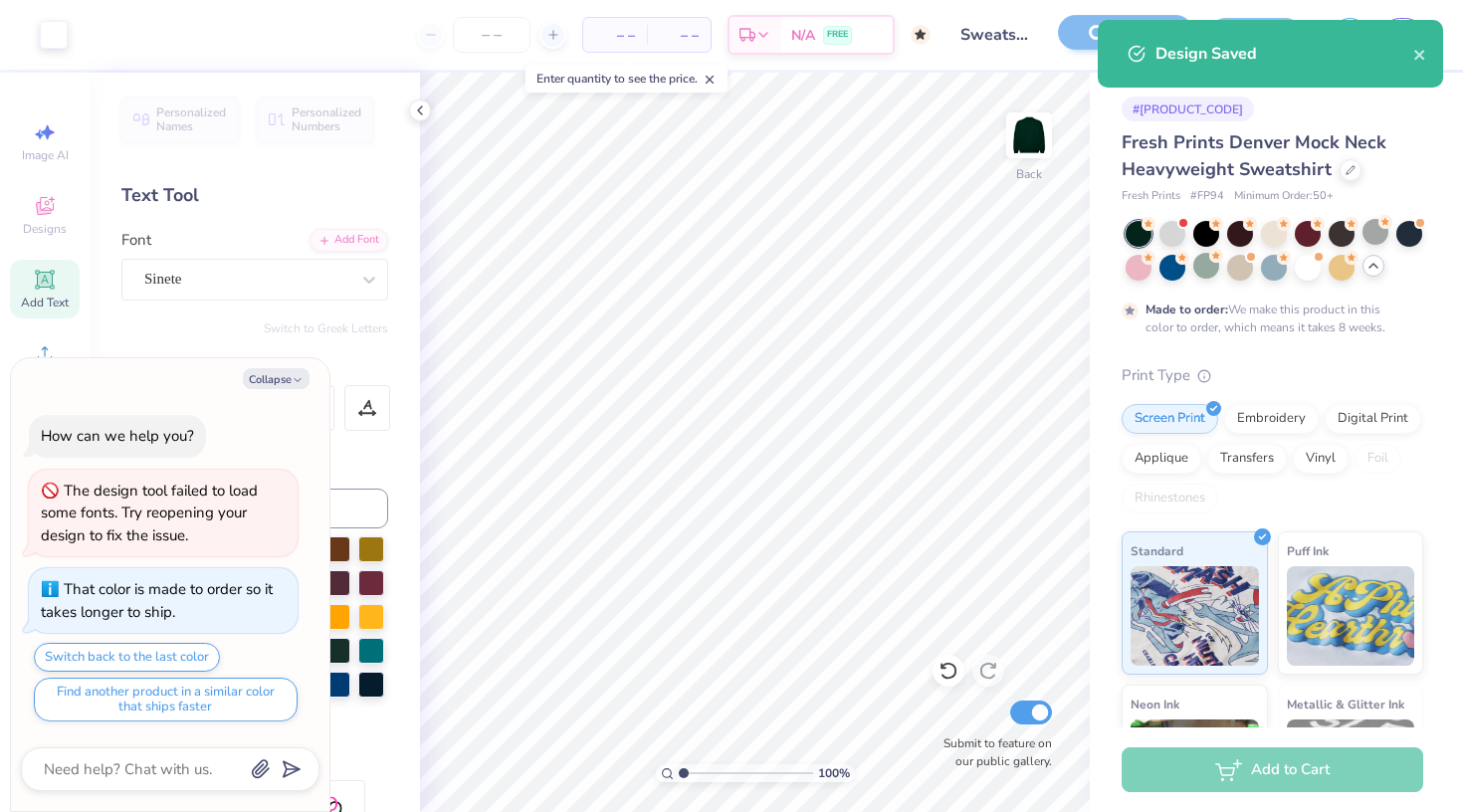 type on "x" 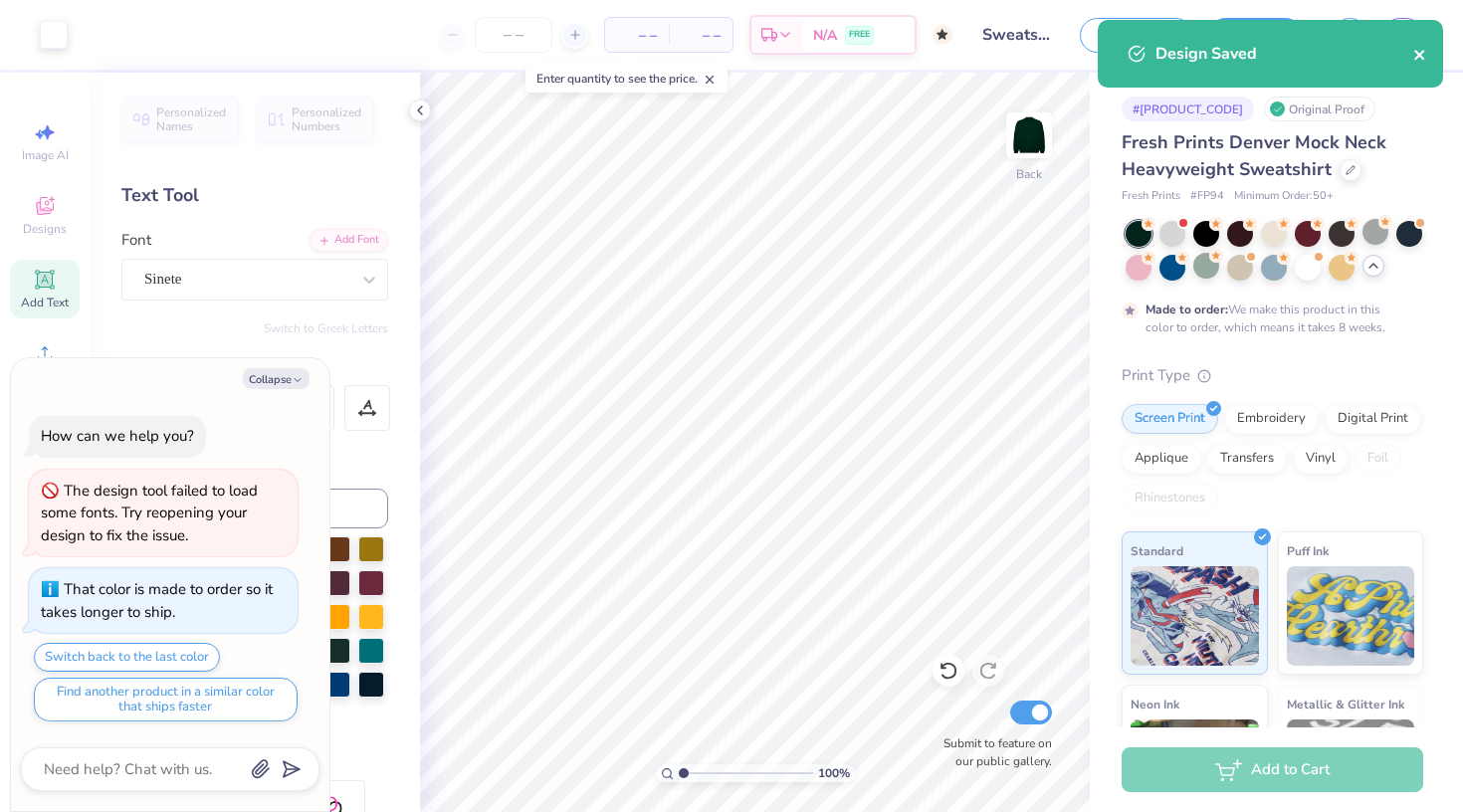 click 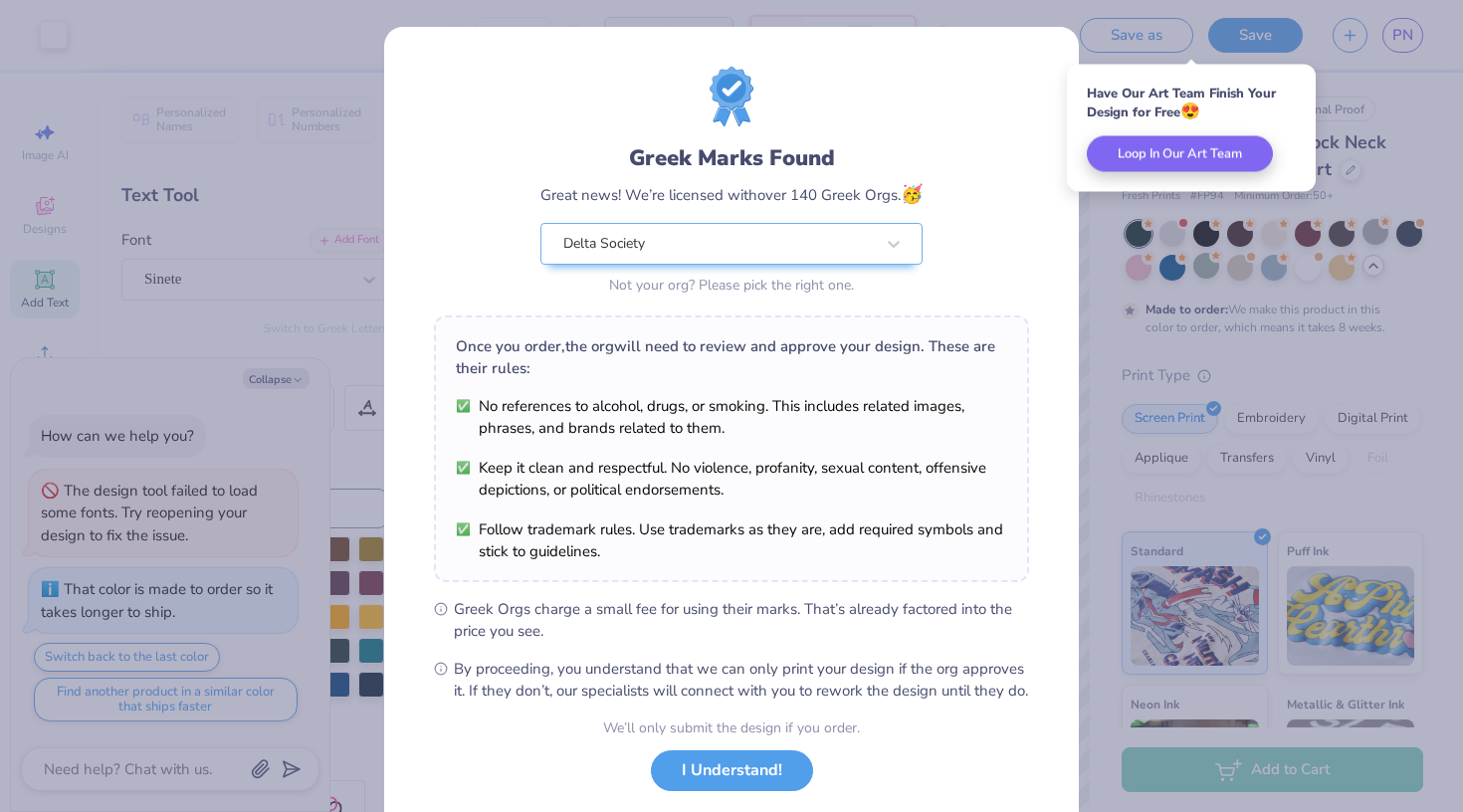 click on "We’ll only submit the design if you order. I Understand! No  Greek  marks in your design?" at bounding box center (732, 780) 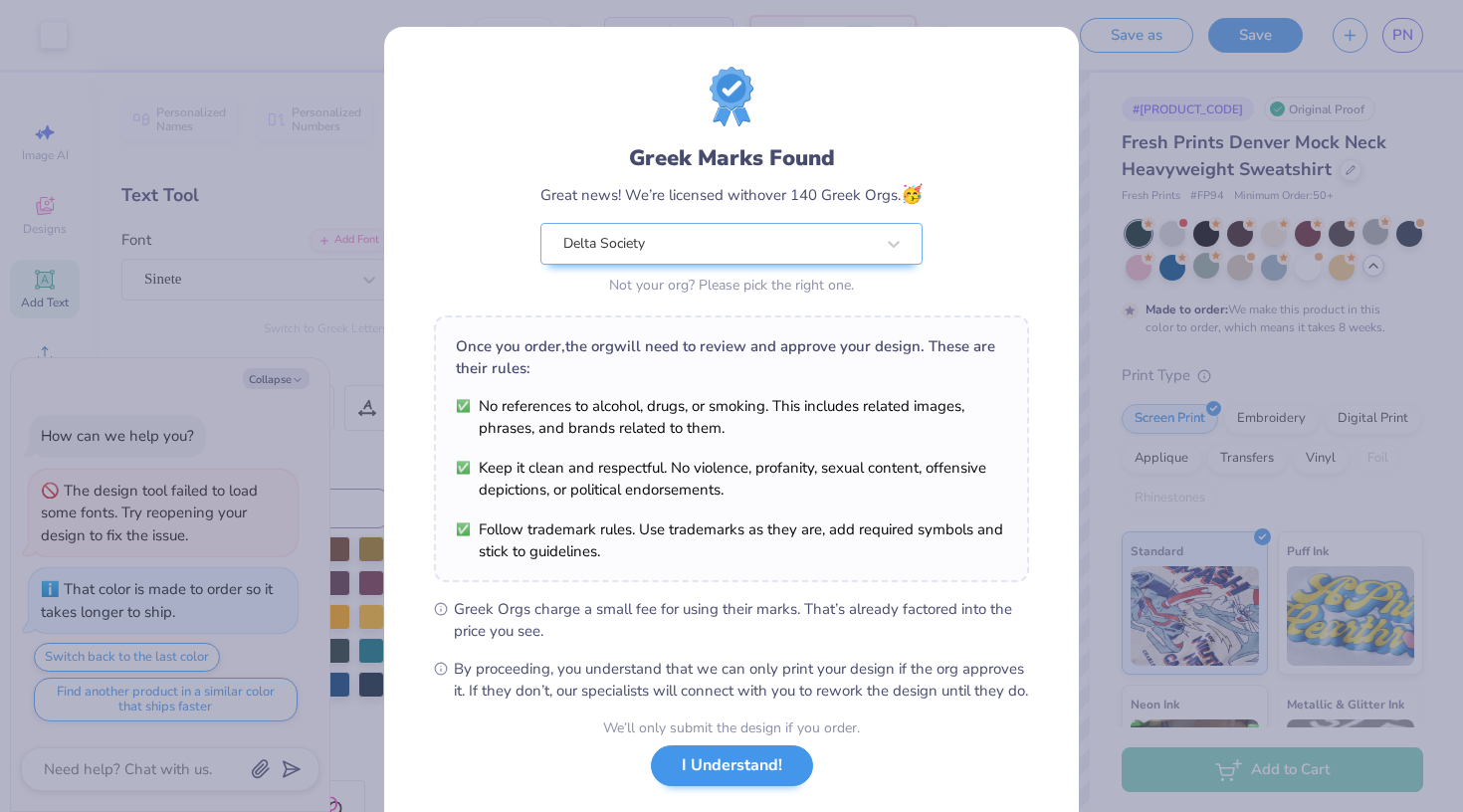 click on "I Understand!" at bounding box center (732, 765) 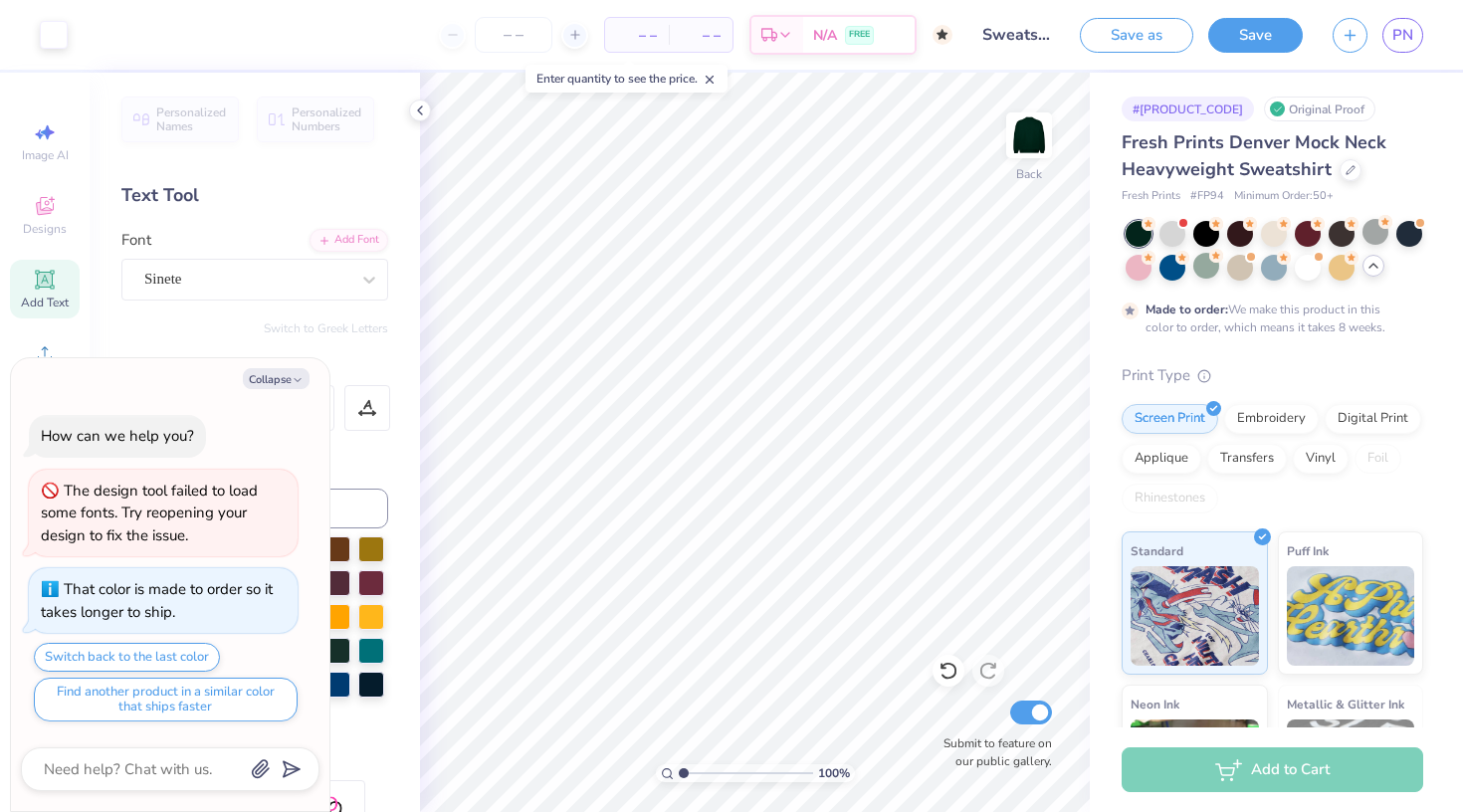 click on "Save as Save PN" at bounding box center [1271, 35] 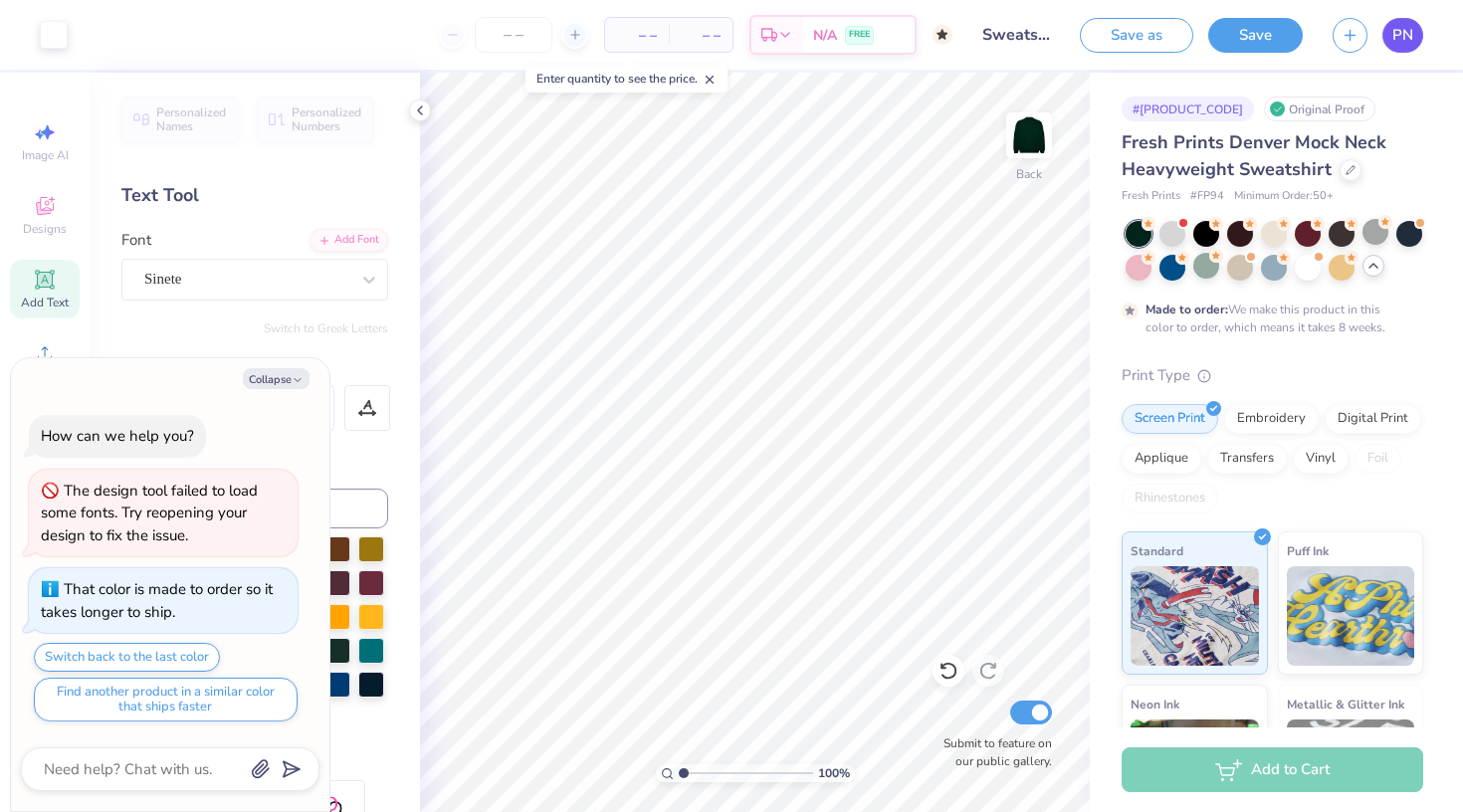 click on "PN" at bounding box center [1402, 35] 